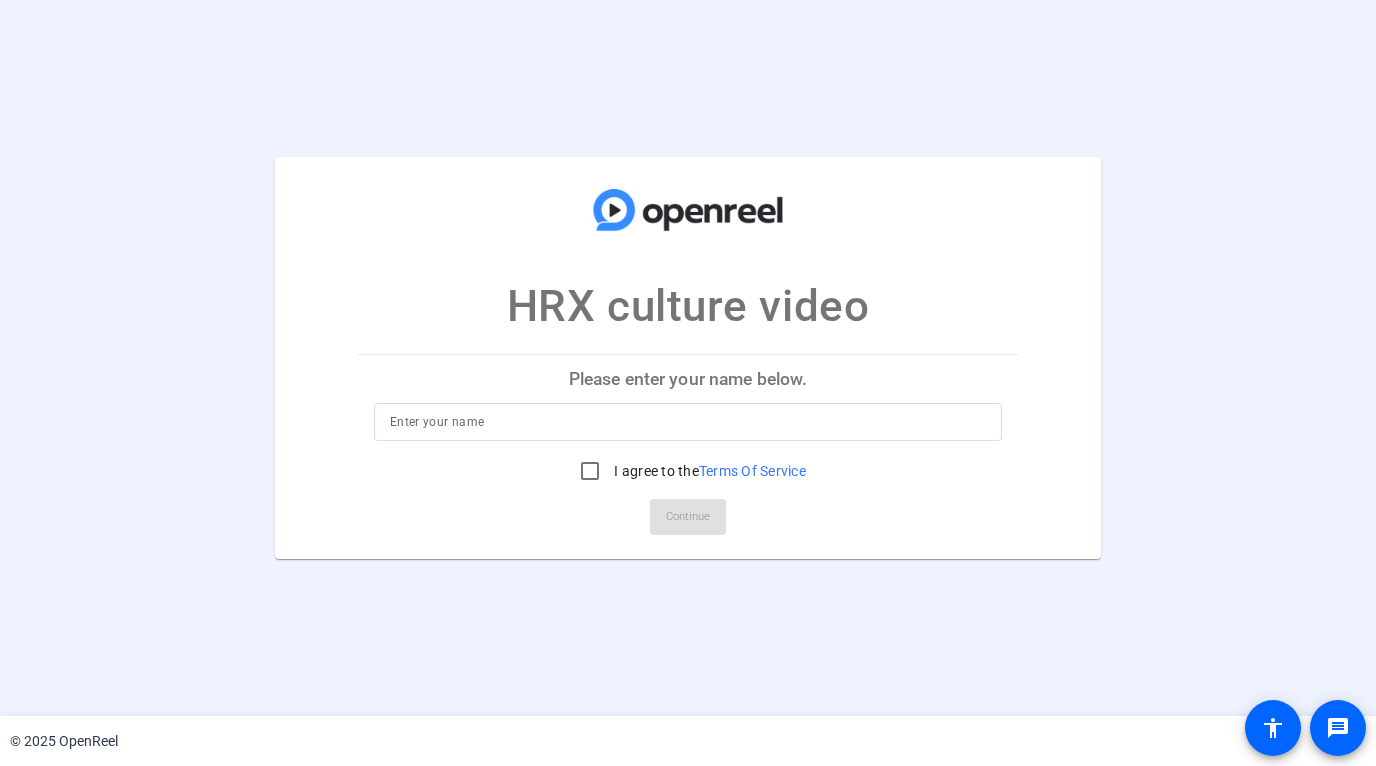 scroll, scrollTop: 0, scrollLeft: 0, axis: both 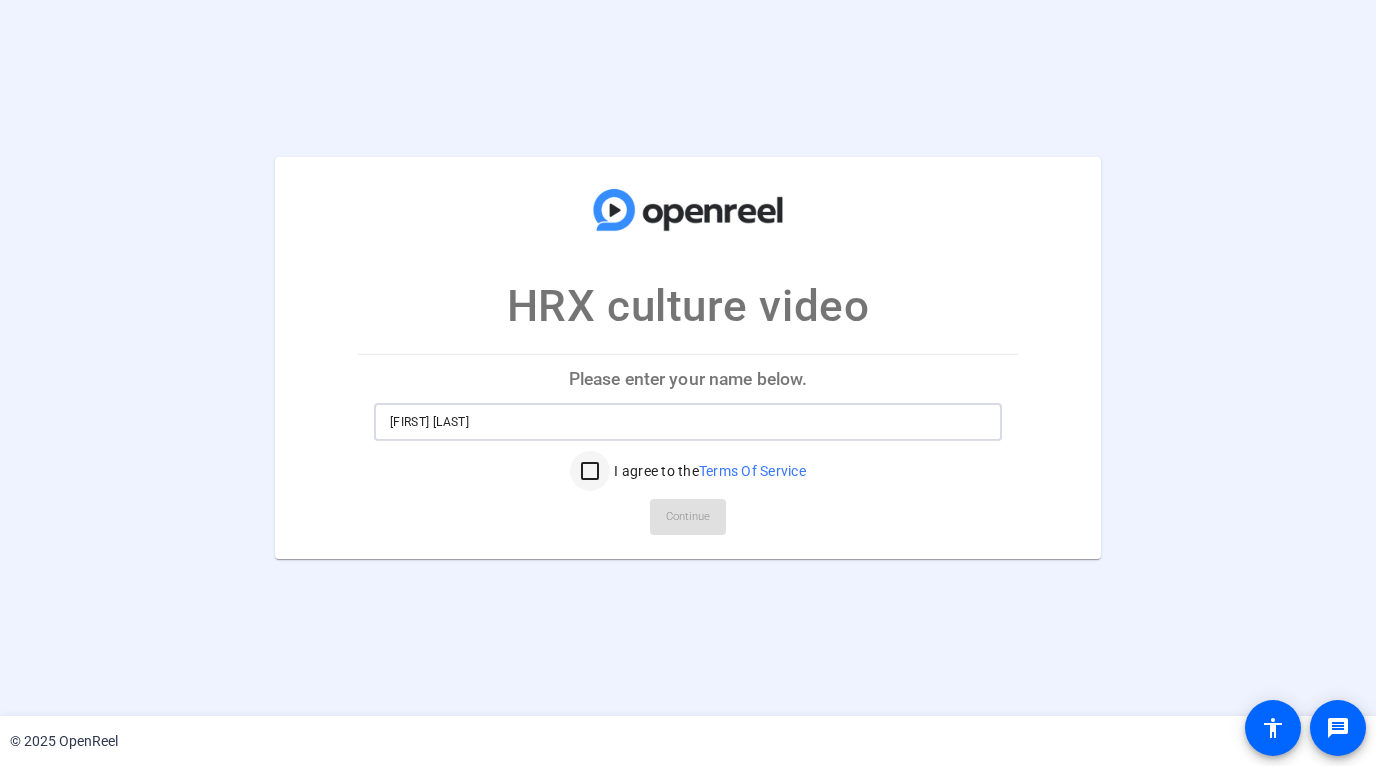 type on "[FIRST] [LAST]" 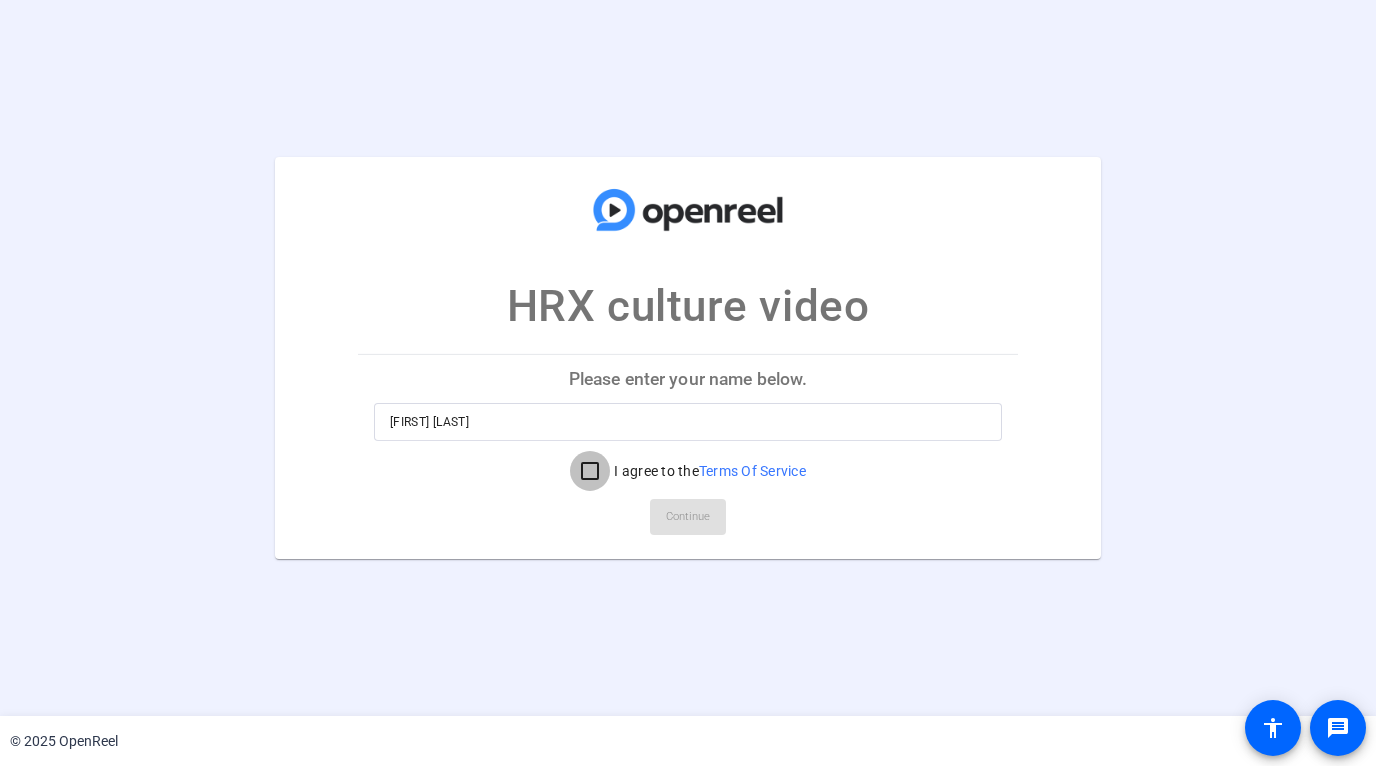 click on "I agree to the  Terms Of Service" at bounding box center [567, 471] 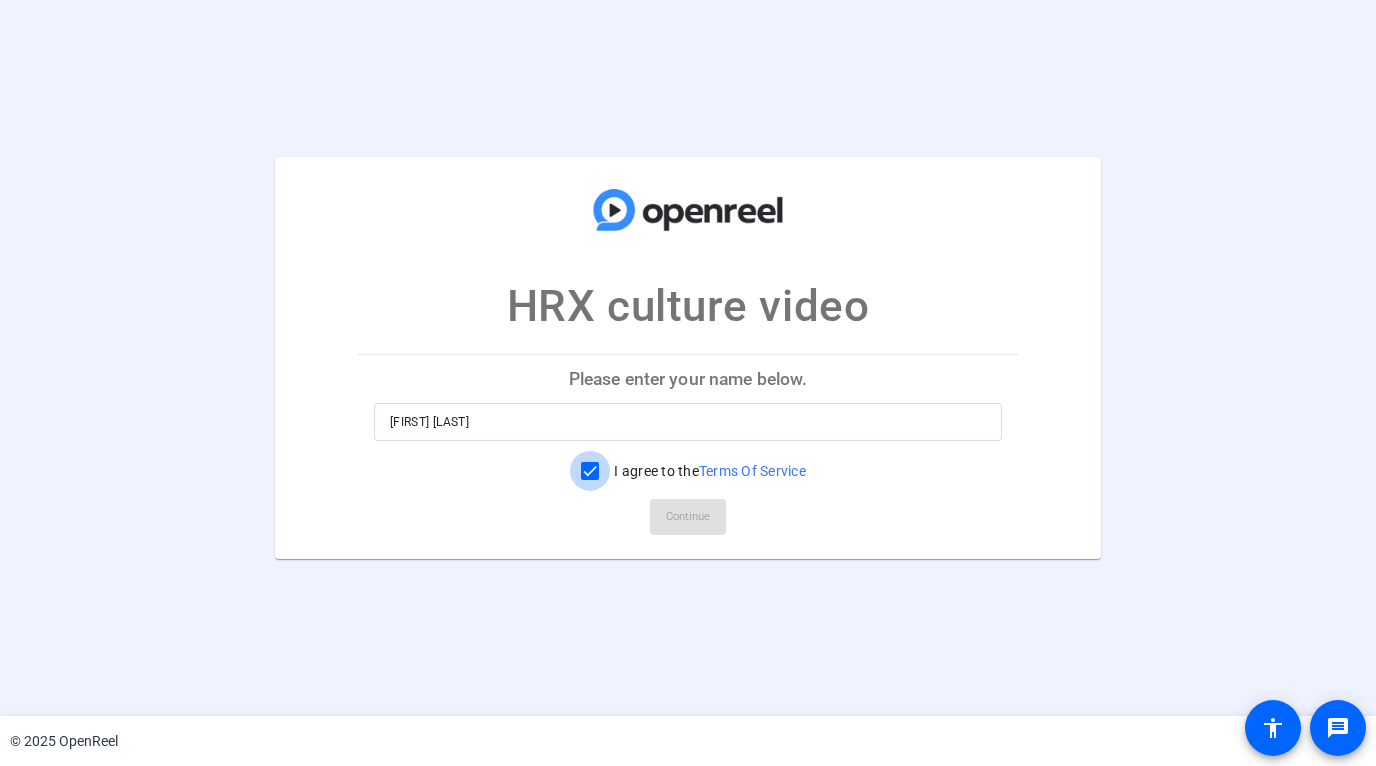 checkbox on "true" 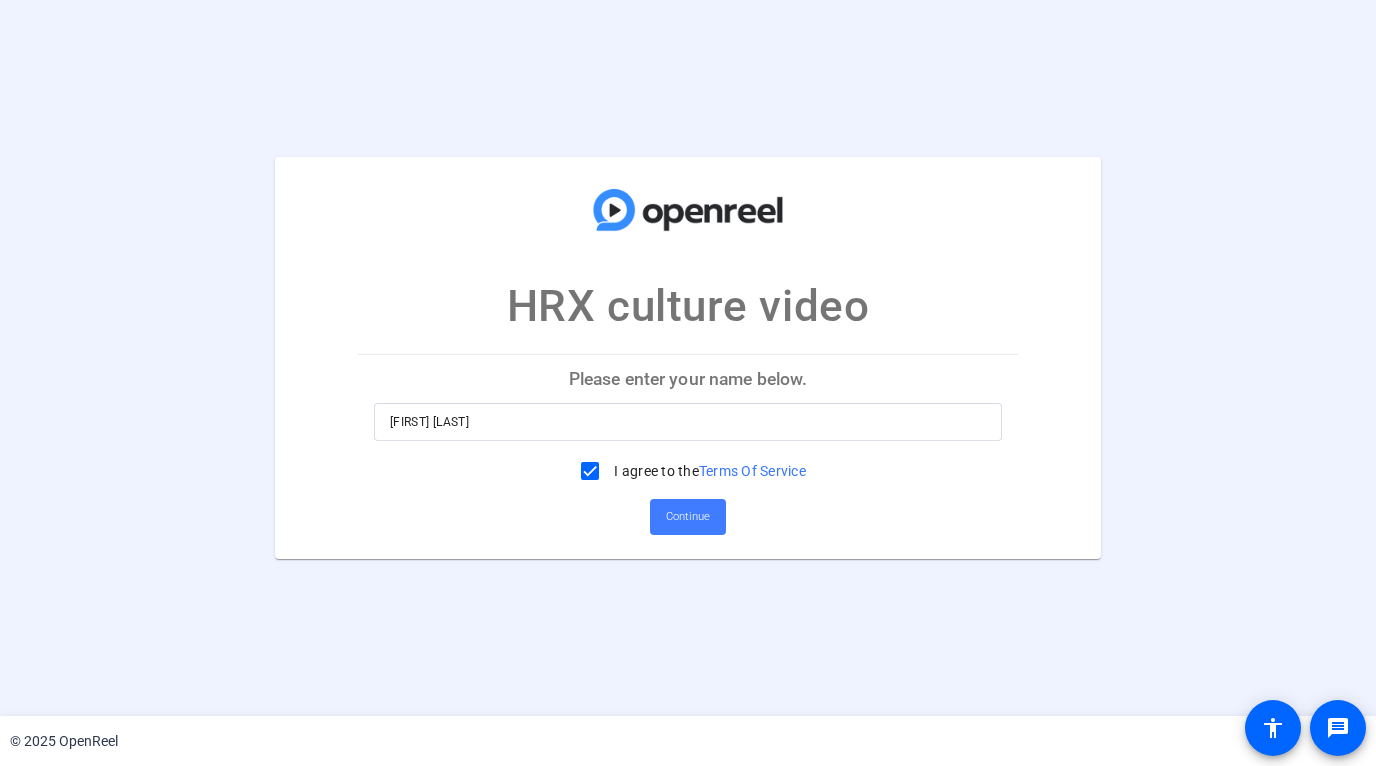 click on "Continue" at bounding box center (688, 517) 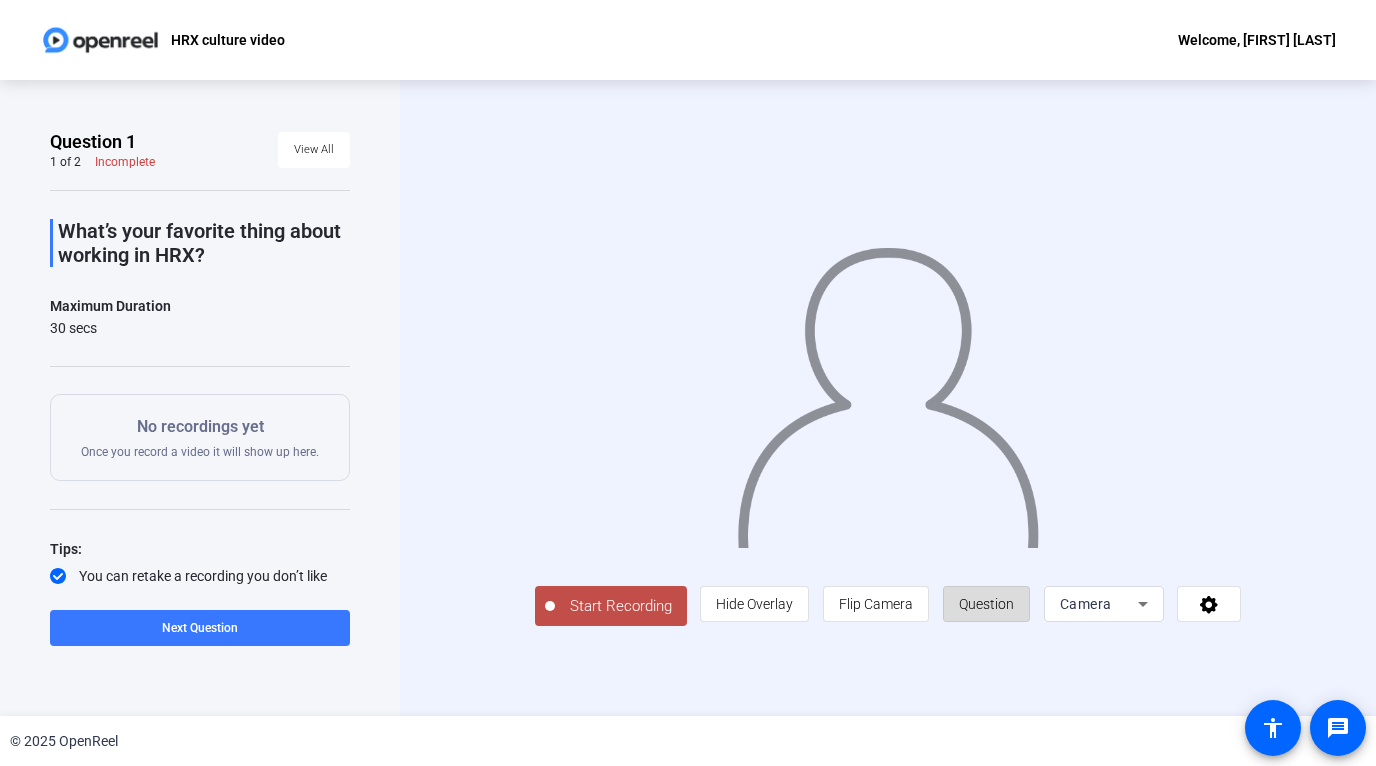 click on "Question" at bounding box center (986, 604) 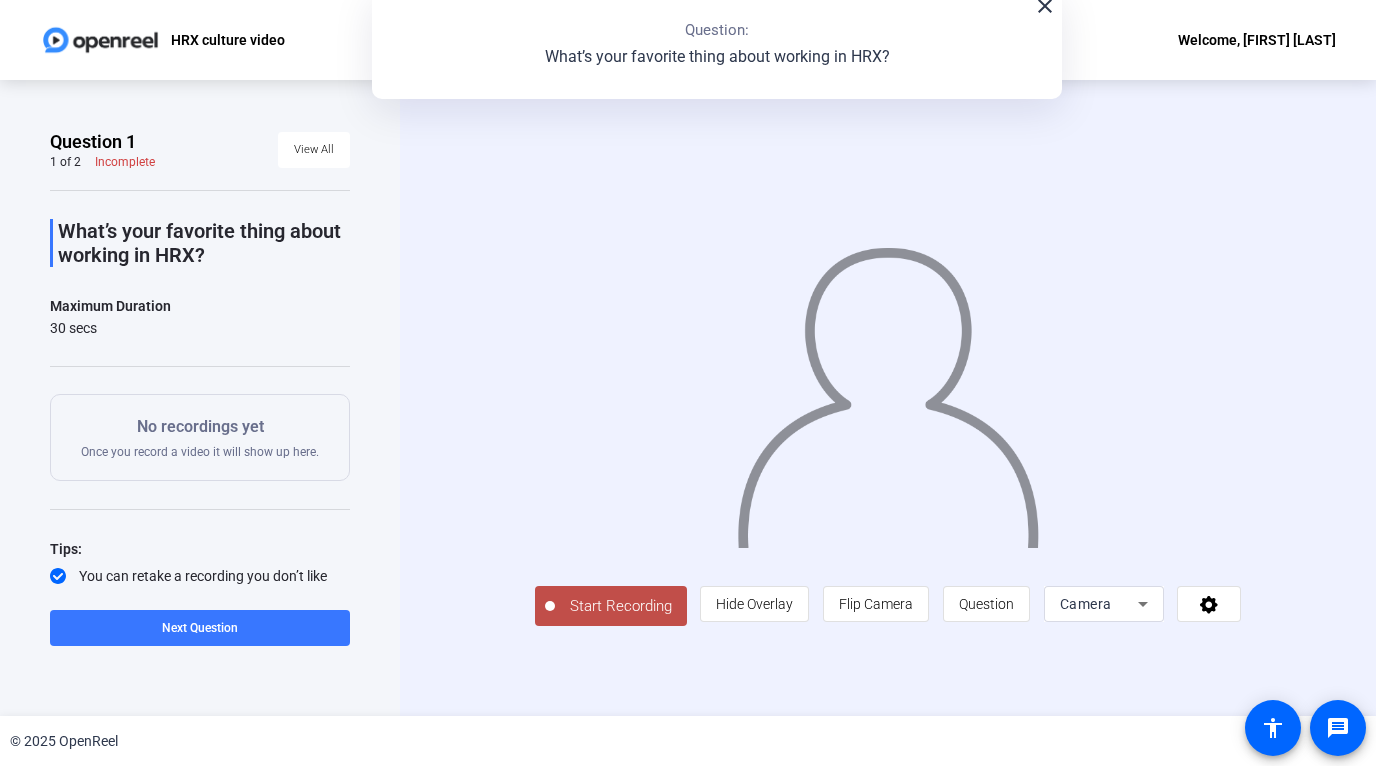 drag, startPoint x: 1099, startPoint y: 26, endPoint x: 928, endPoint y: 14, distance: 171.42053 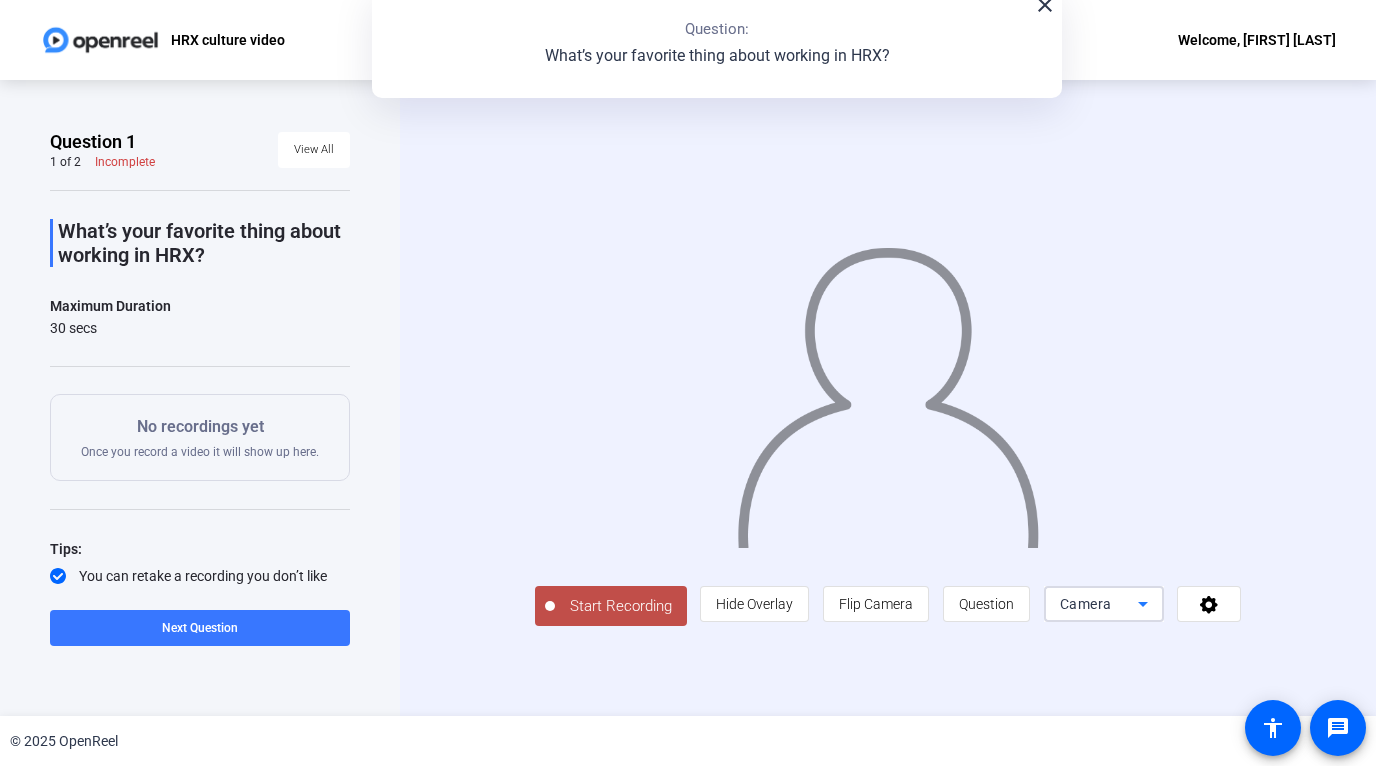 click at bounding box center [1143, 604] 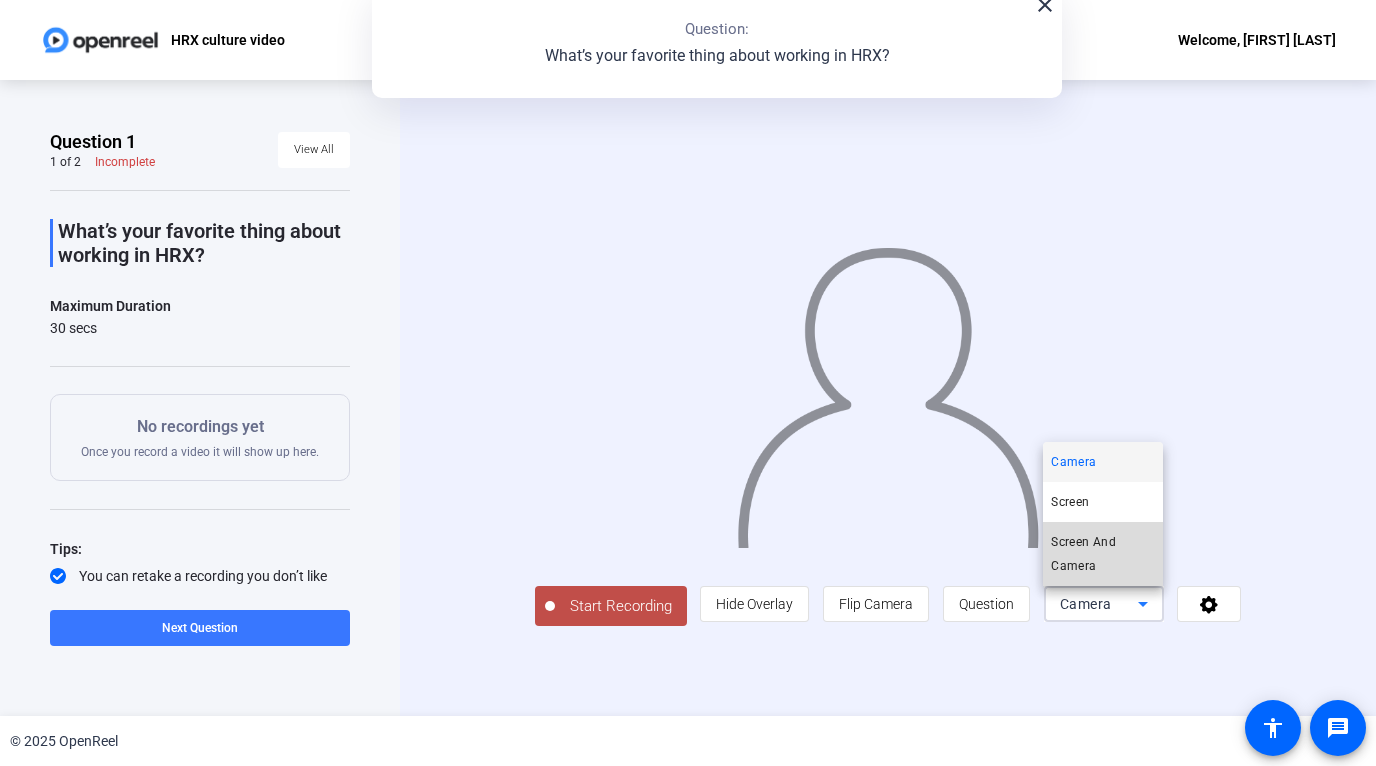 click on "Screen And Camera" at bounding box center (1103, 554) 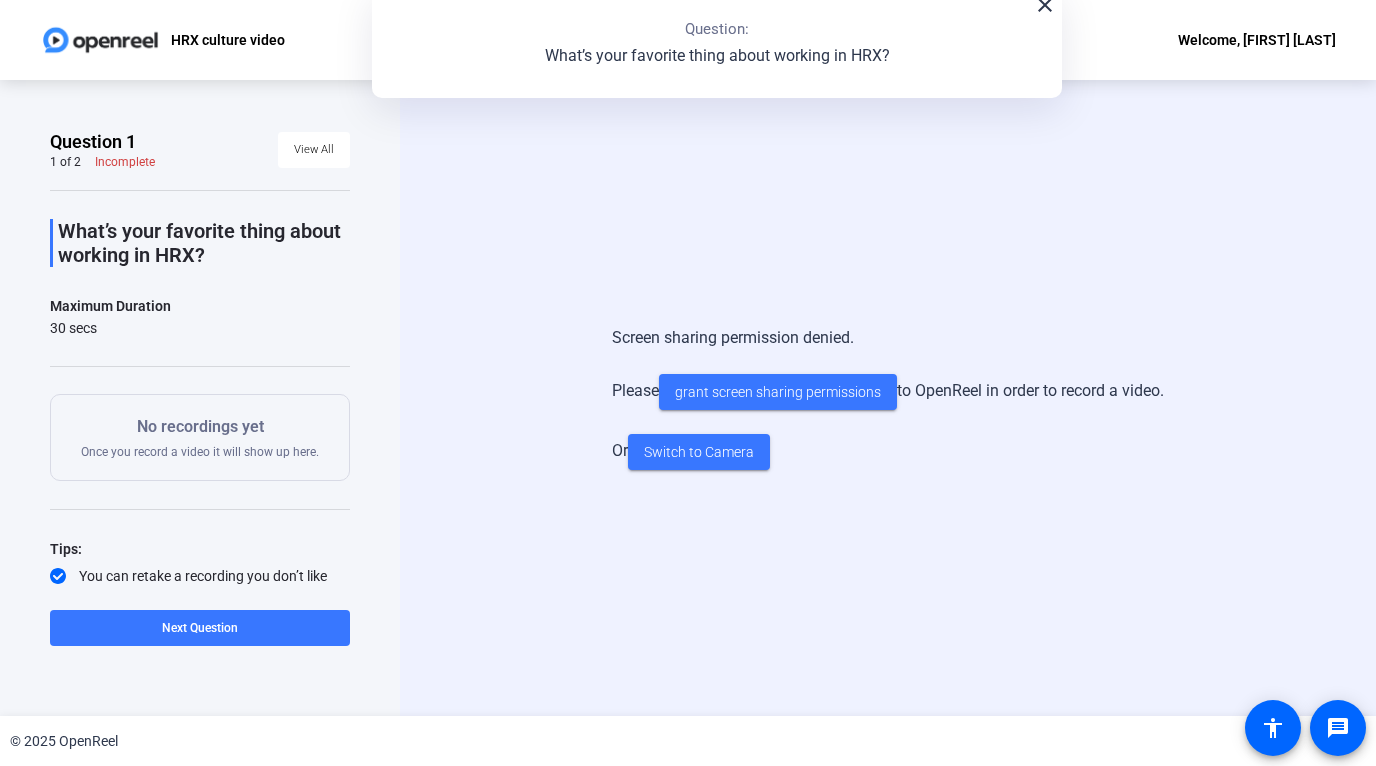 click on "close" at bounding box center [1045, 5] 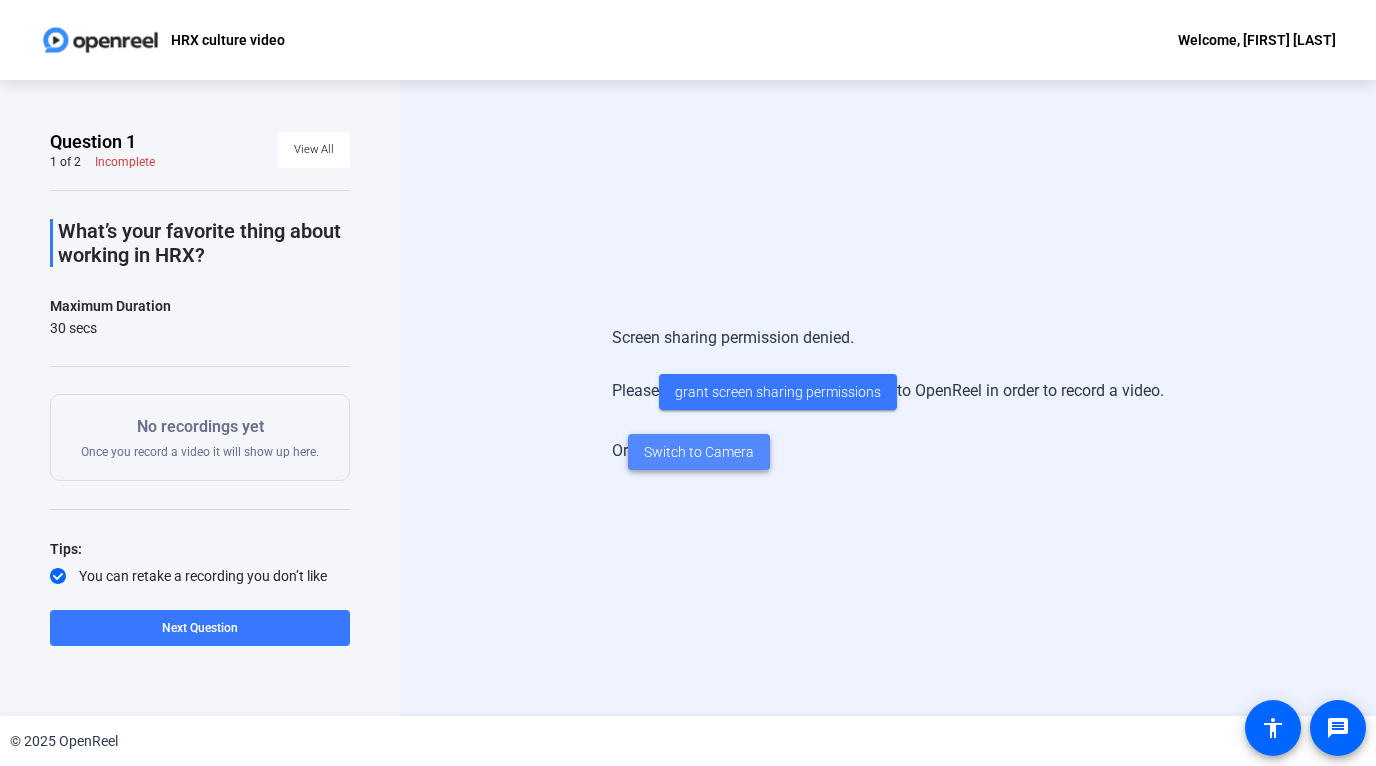click on "Switch to Camera" at bounding box center [699, 452] 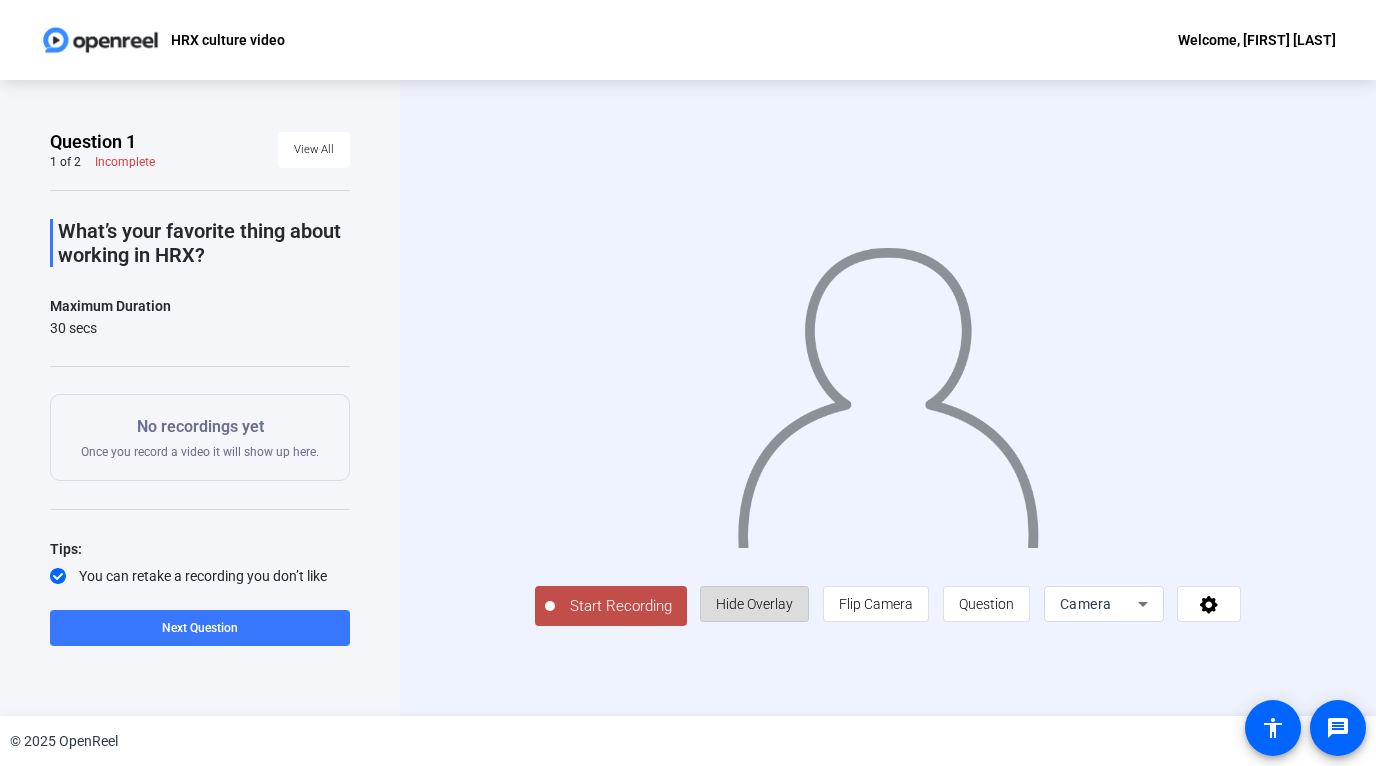 click on "Hide Overlay" at bounding box center [754, 604] 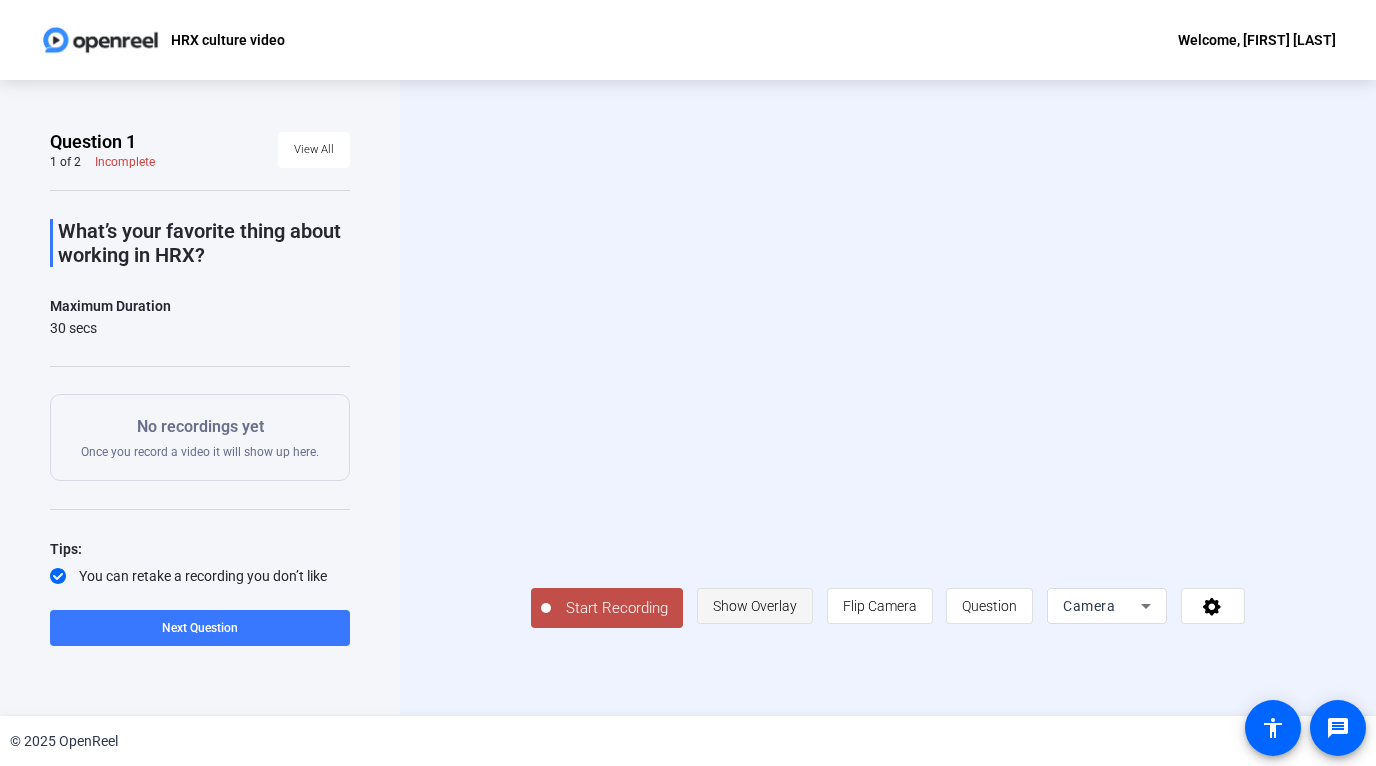 click on "Show Overlay" at bounding box center (755, 606) 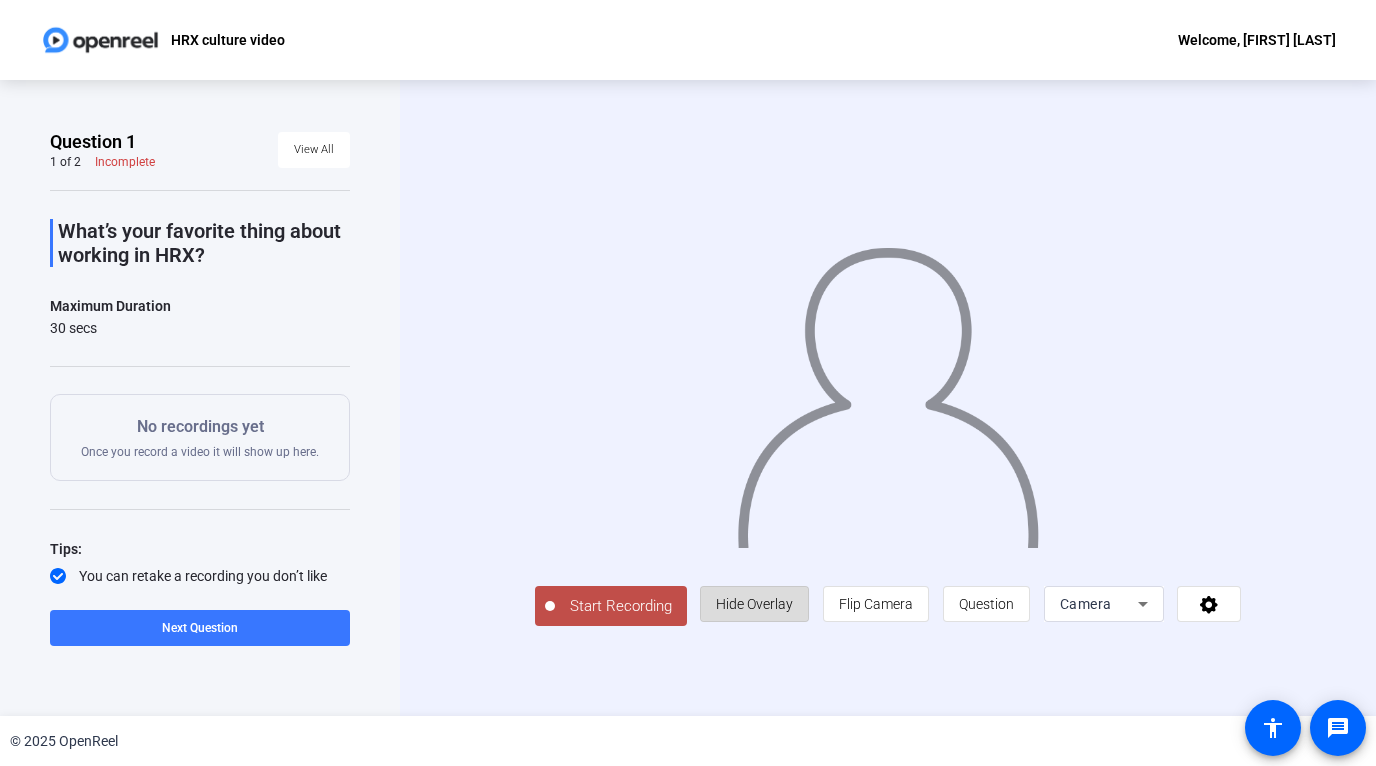 click on "Hide Overlay" at bounding box center (754, 604) 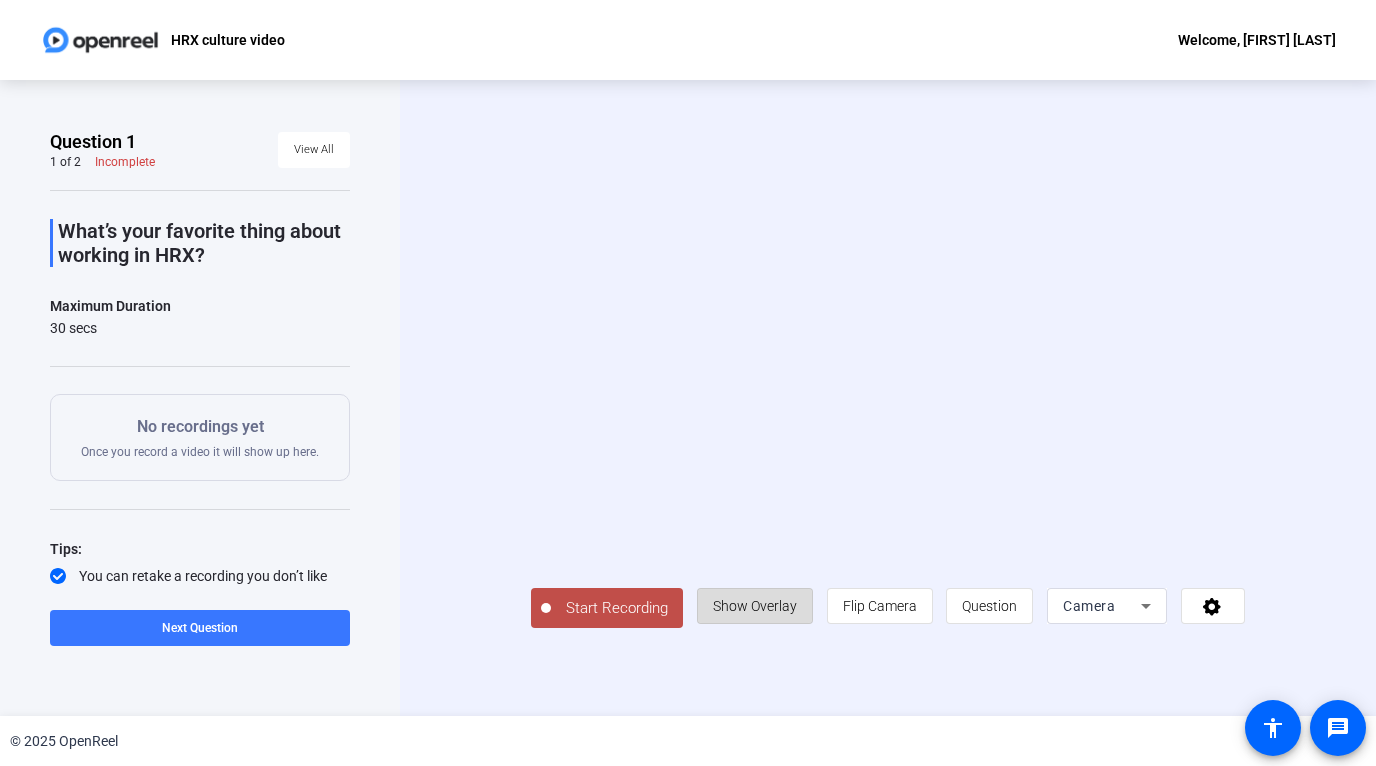 click on "Show Overlay" at bounding box center [755, 606] 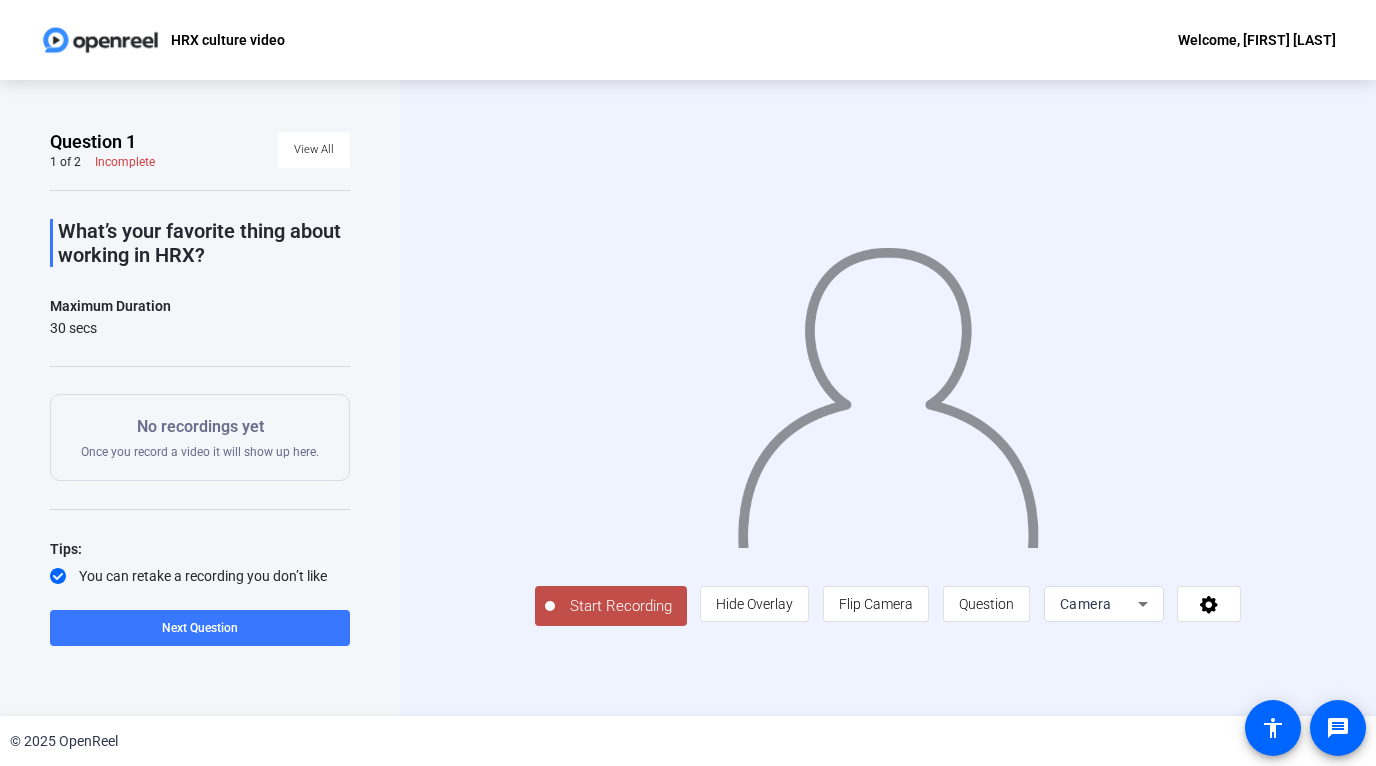 click on "Start Recording" at bounding box center [621, 606] 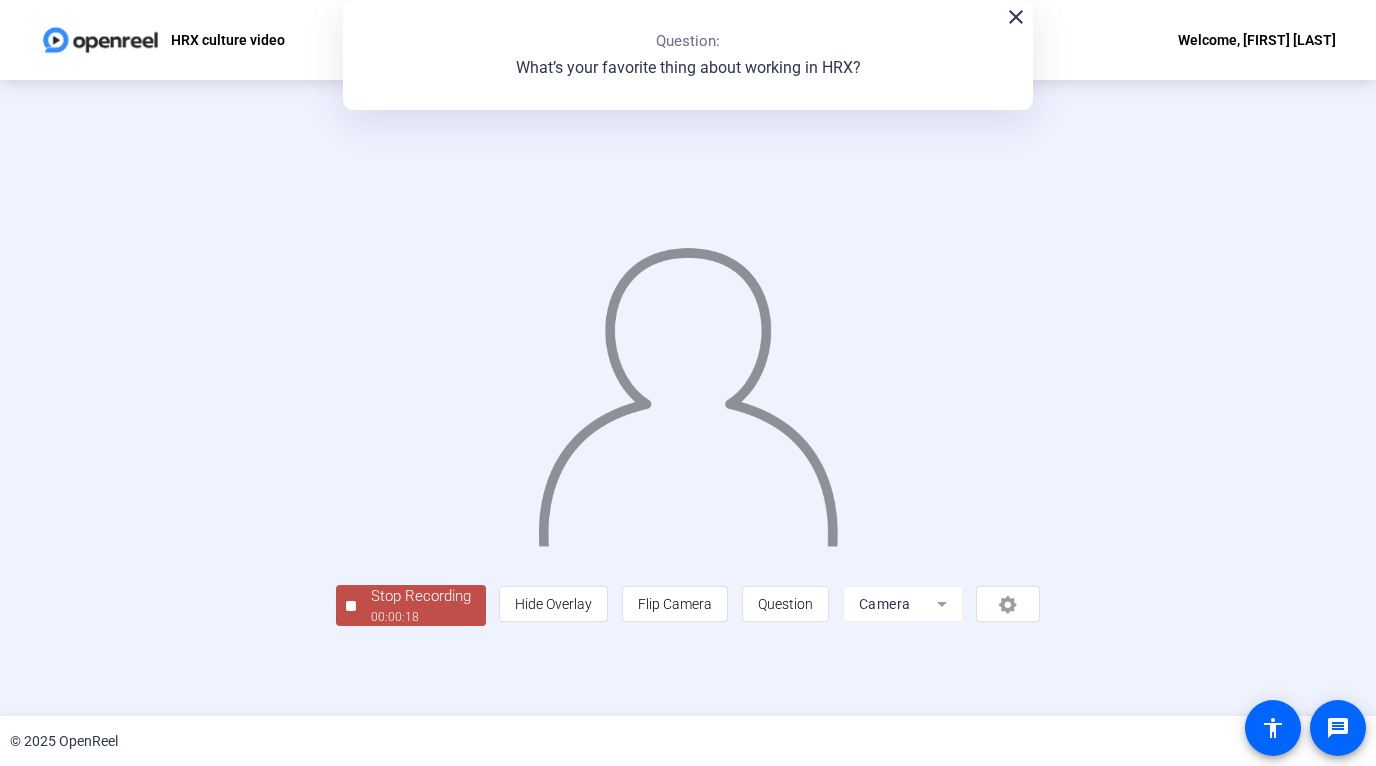scroll, scrollTop: 42, scrollLeft: 0, axis: vertical 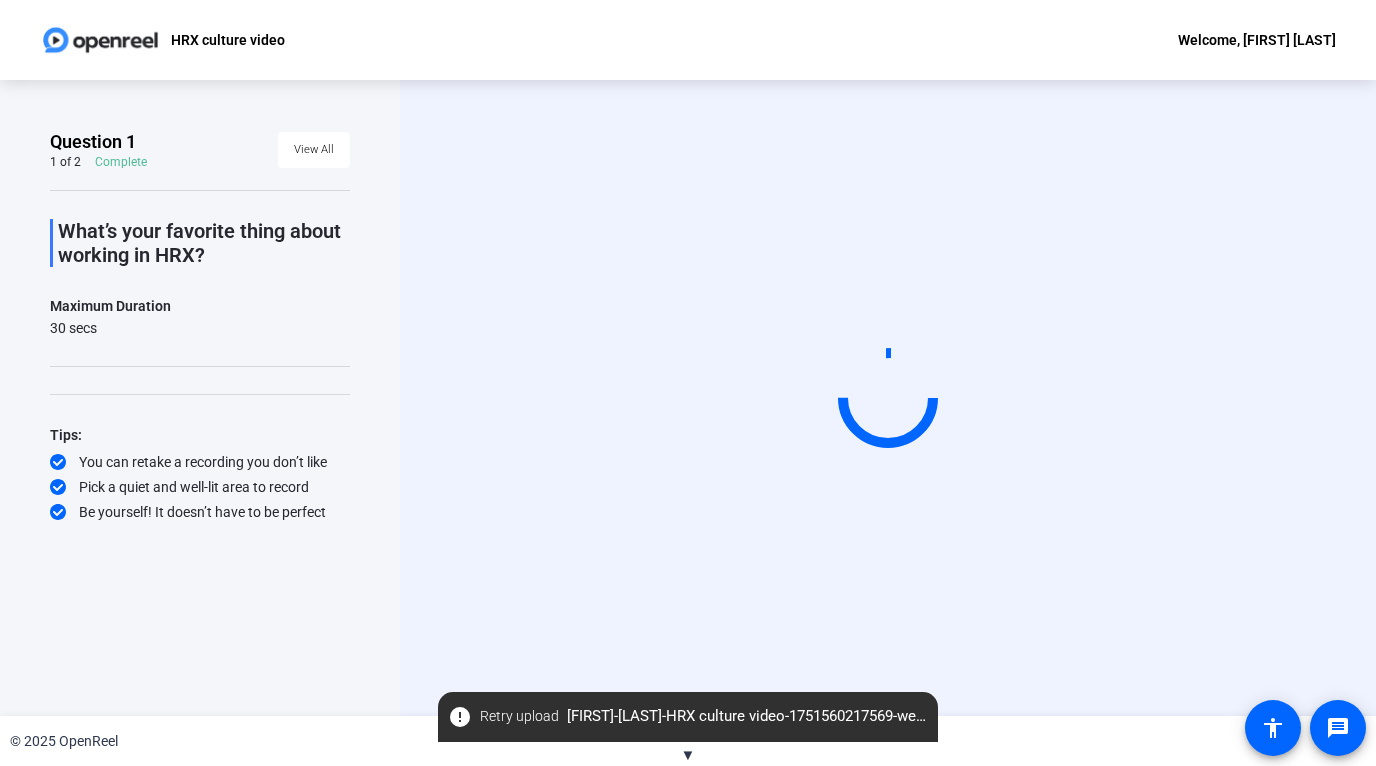 click on "▼" at bounding box center [688, 755] 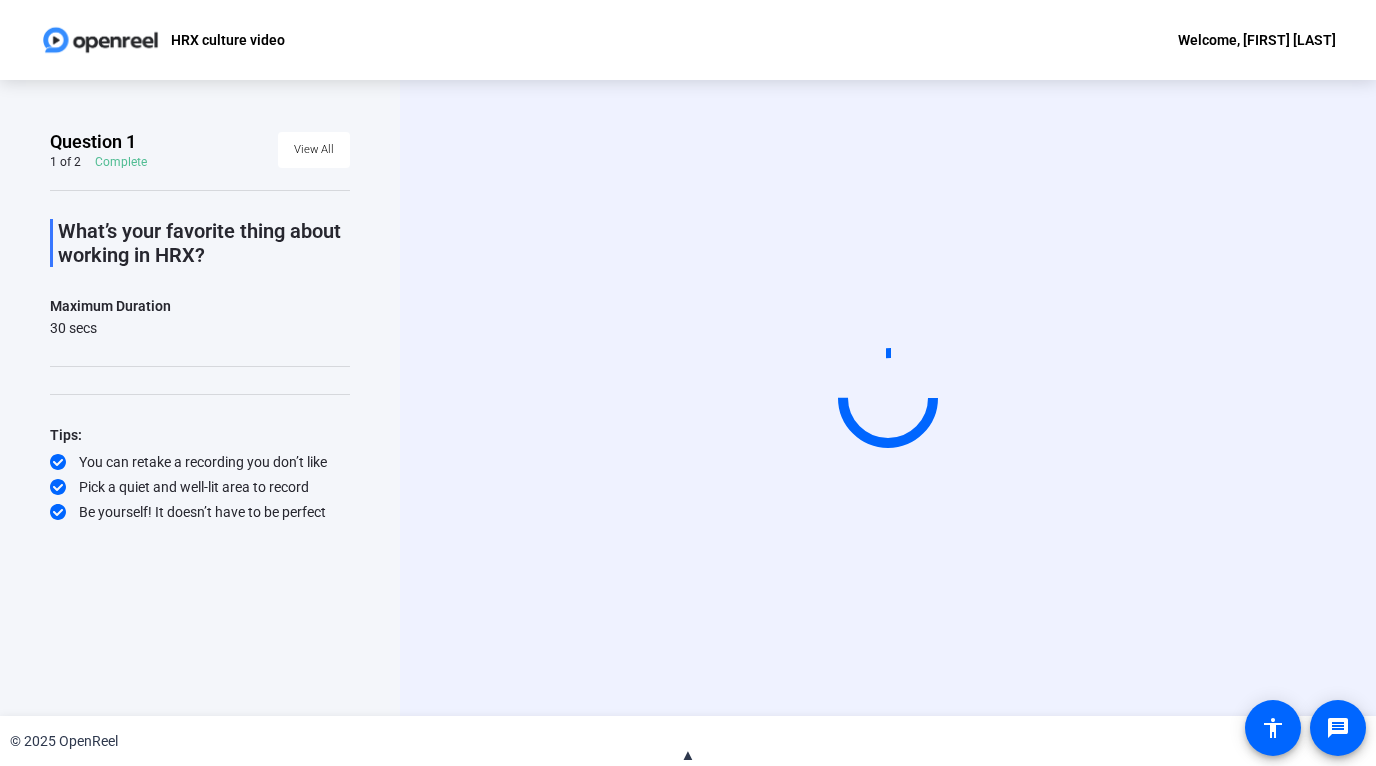 click on "▲" at bounding box center [688, 755] 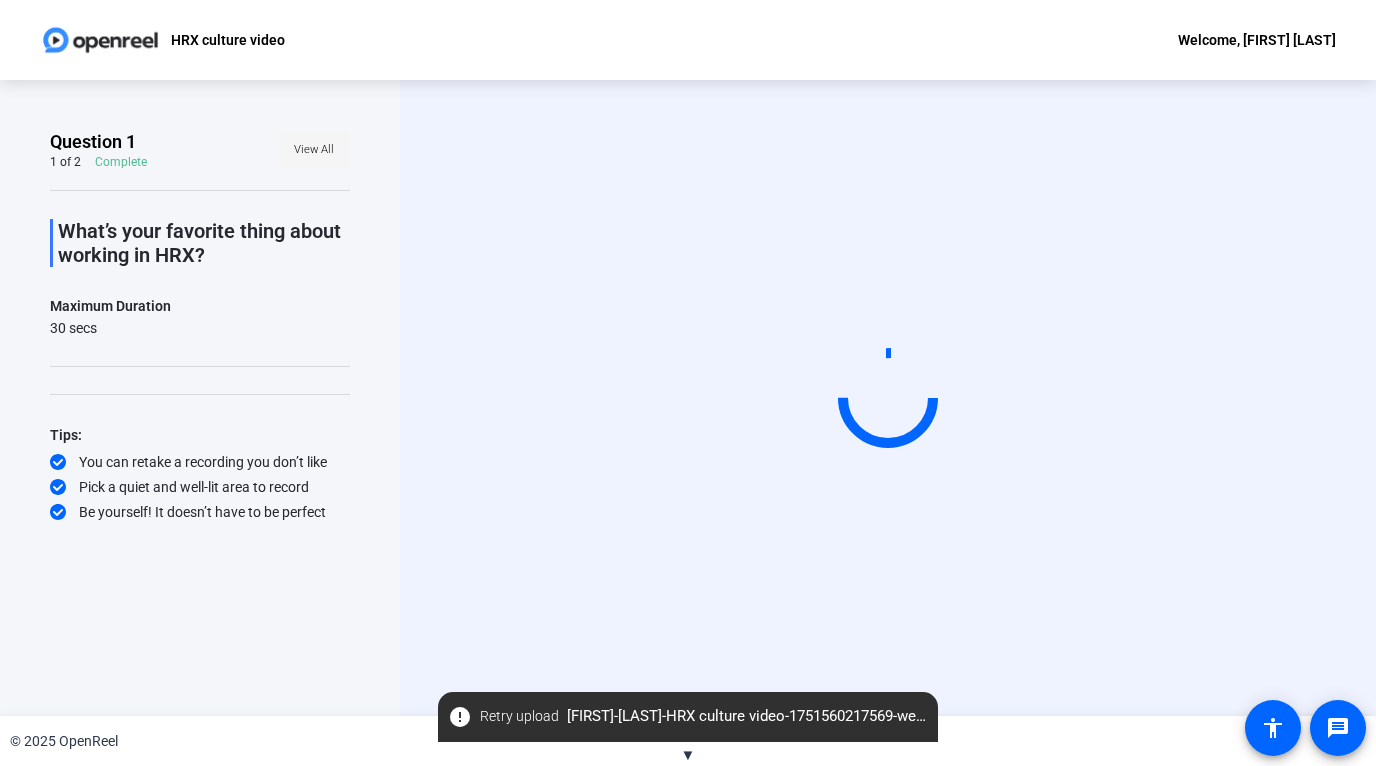 click on "View All" at bounding box center [318, 162] 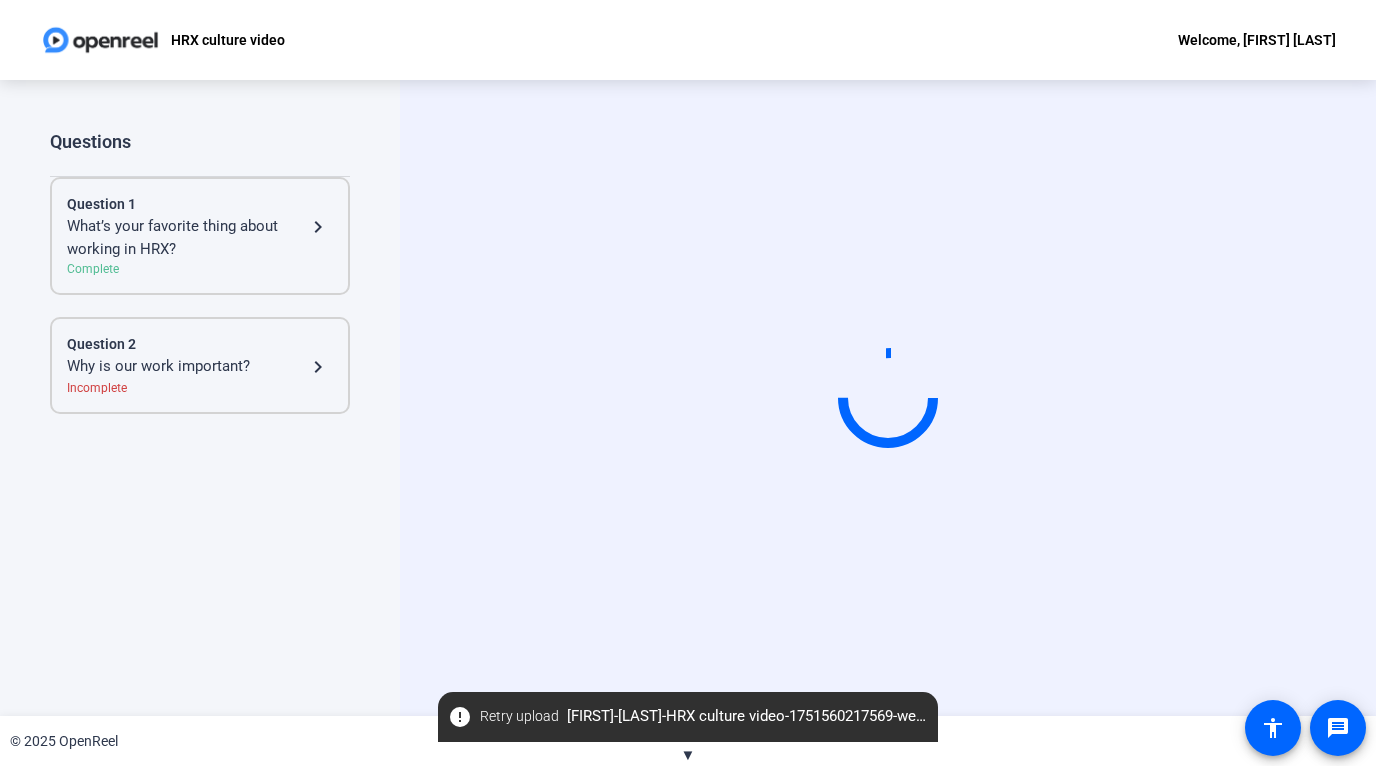 click on "navigate_next" at bounding box center [318, 248] 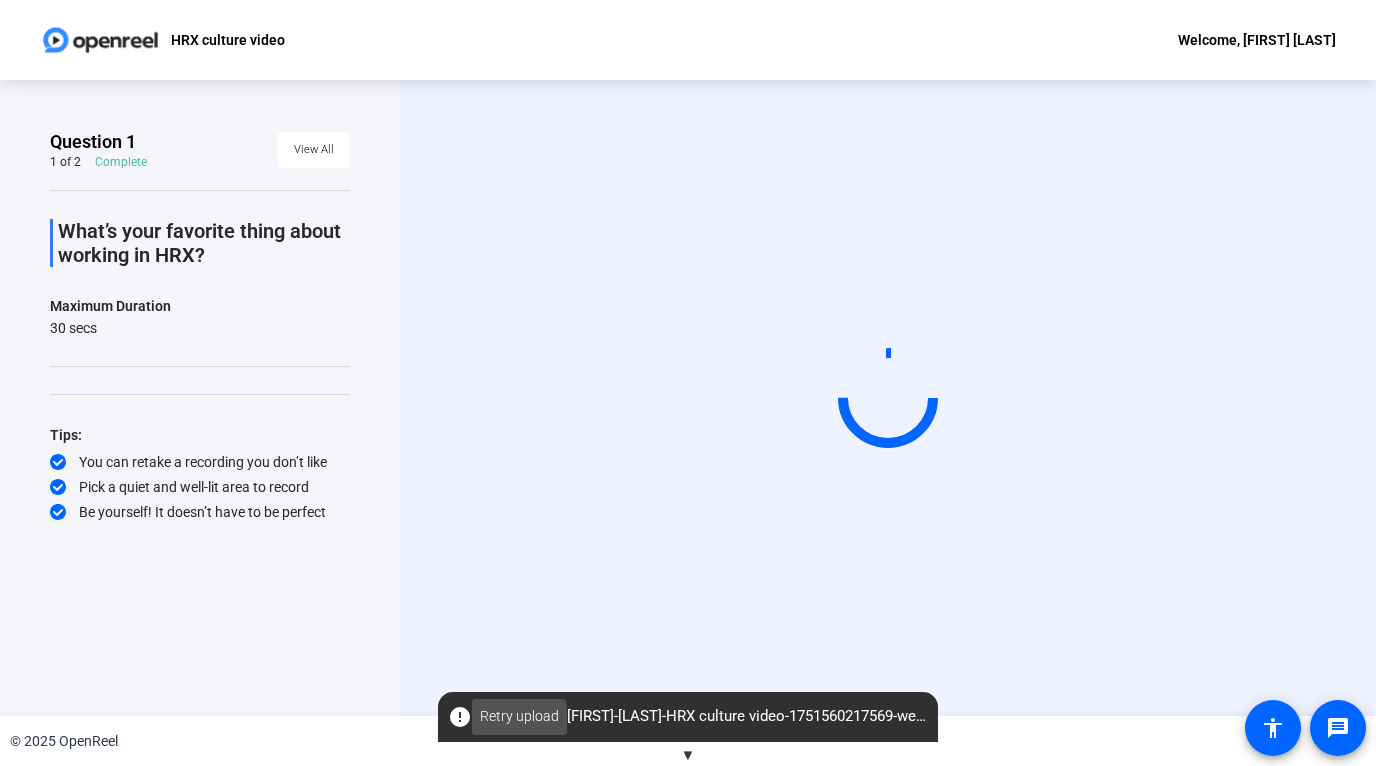 click on "Retry upload" at bounding box center [537, 716] 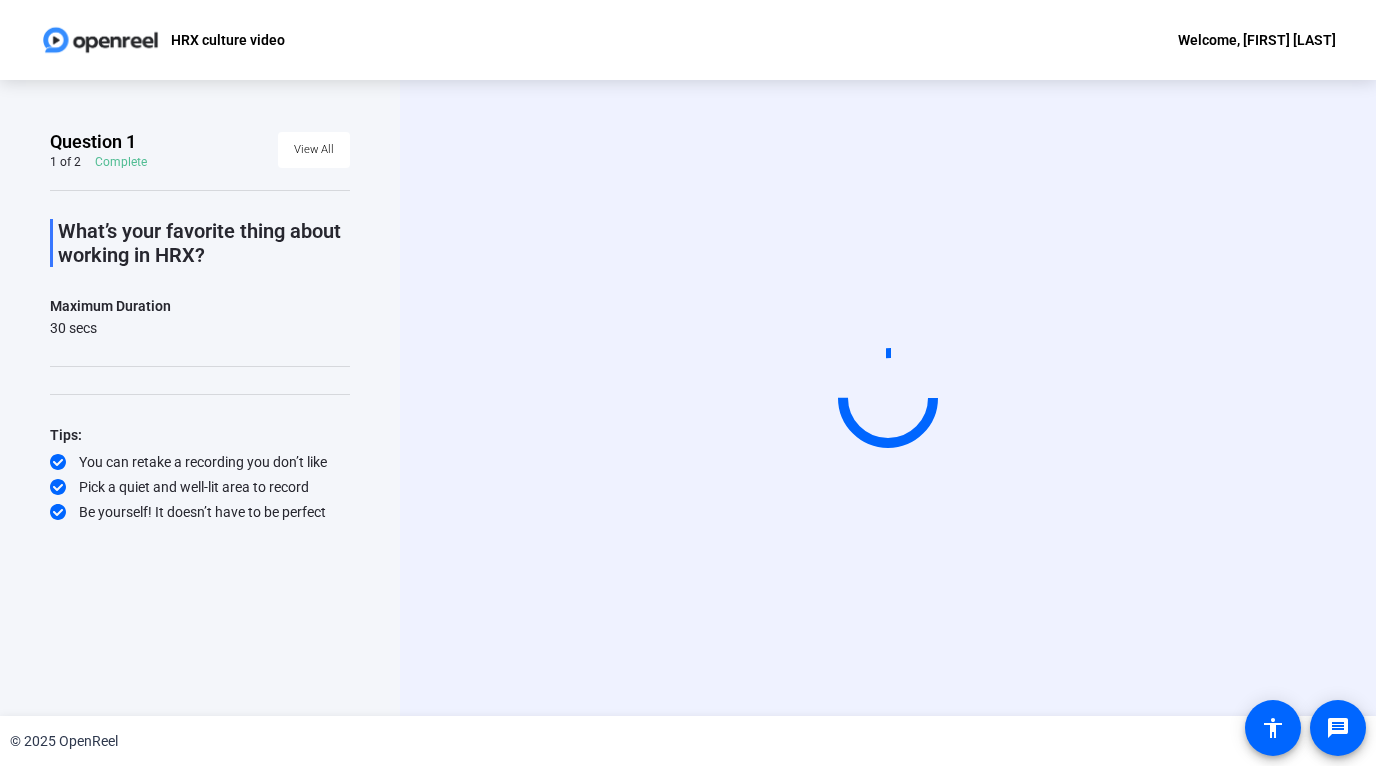click on "What’s your favorite thing about working in HRX?  Maximum Duration  30 secs  Tips:
You can retake a recording you don’t like
Pick a quiet and well-lit area to record
Be yourself! It doesn’t have to be perfect" at bounding box center (200, 380) 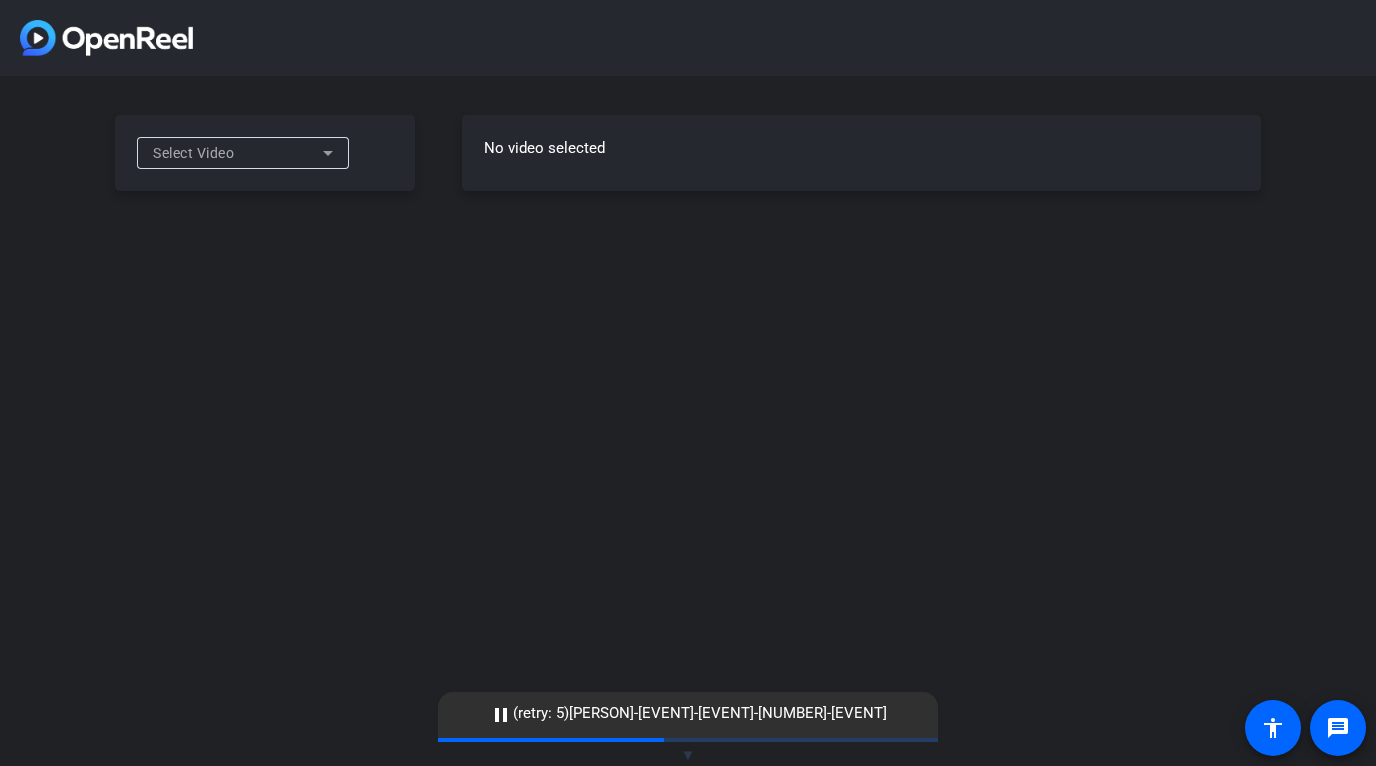 scroll, scrollTop: 0, scrollLeft: 0, axis: both 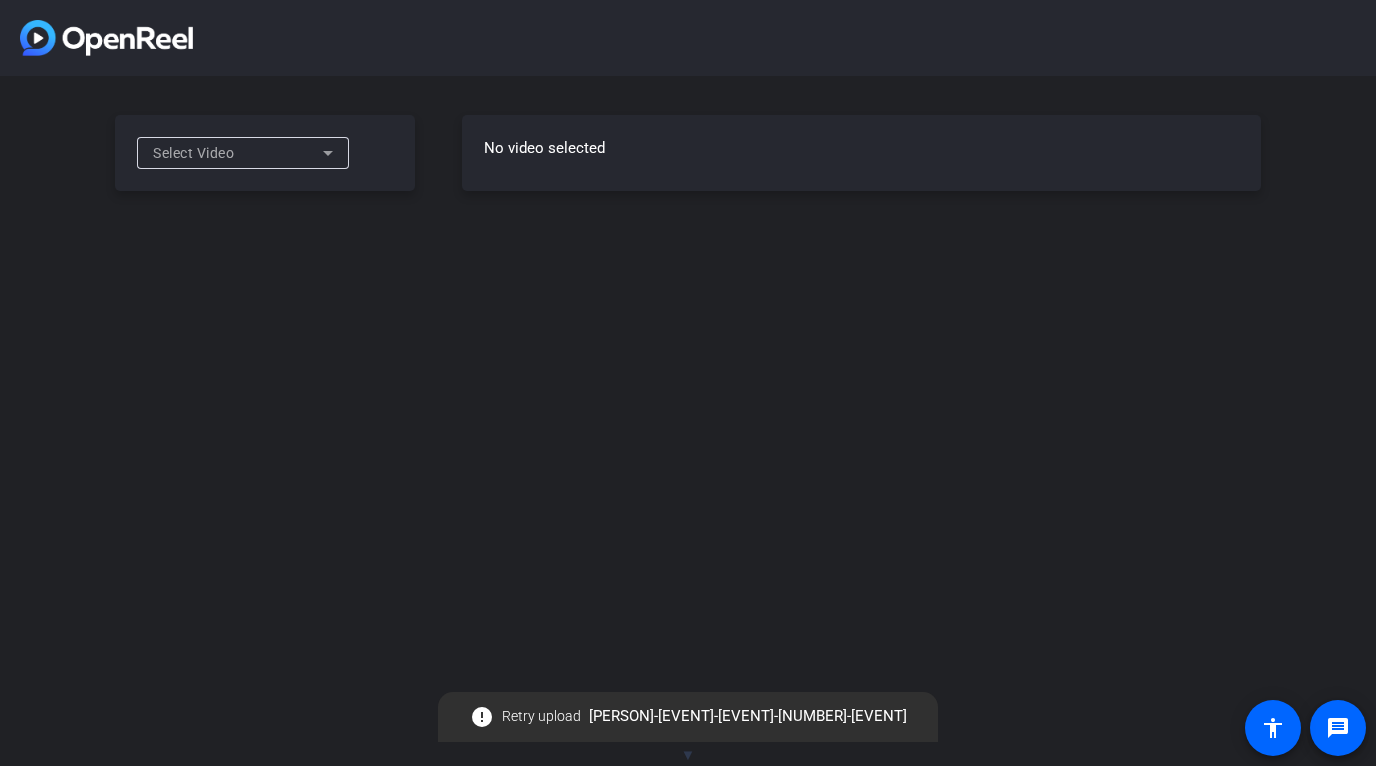 click on "No video selected" at bounding box center [861, 148] 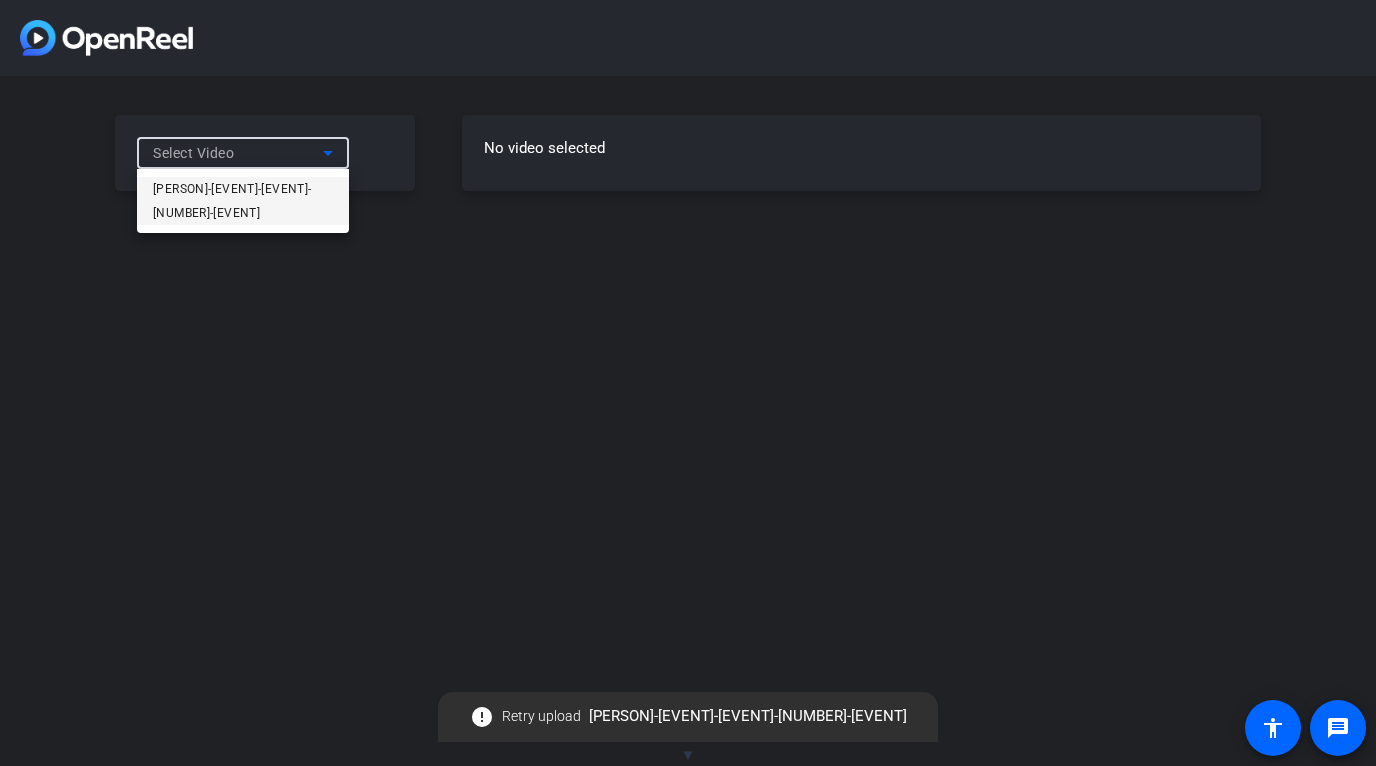 click on "[FIRST] [LAST]-HRX culture video-HRX culture video-1751560217569-webcam" at bounding box center (243, 213) 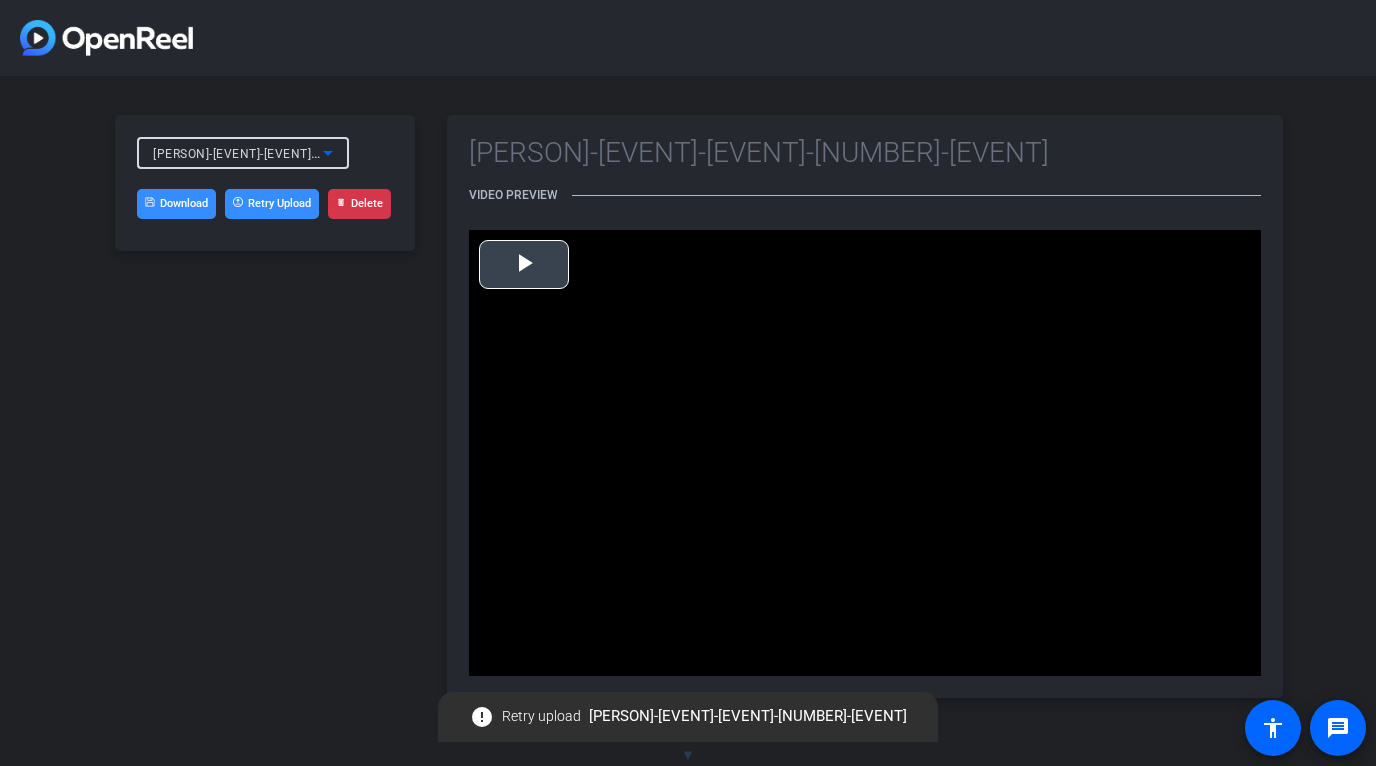 click at bounding box center [524, 296] 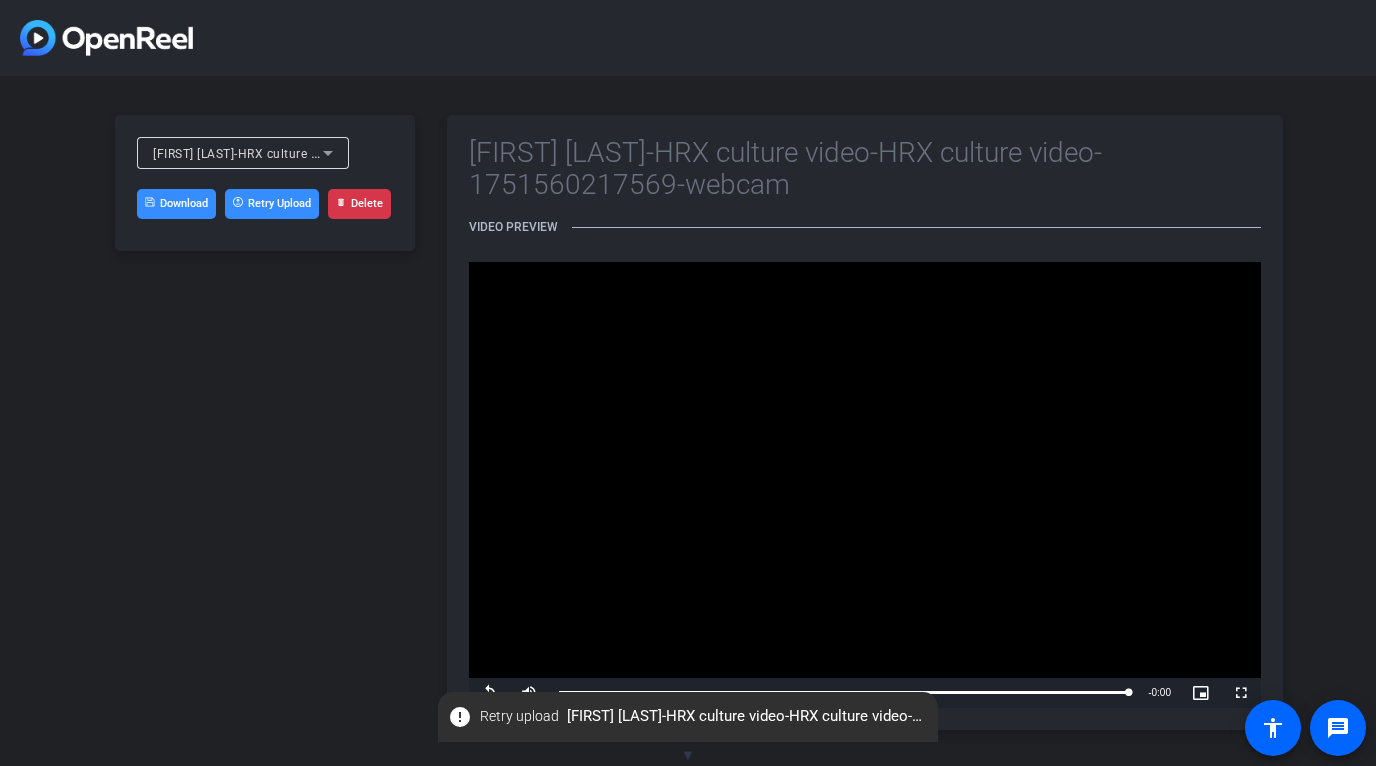 click on "Retry Upload" at bounding box center [272, 204] 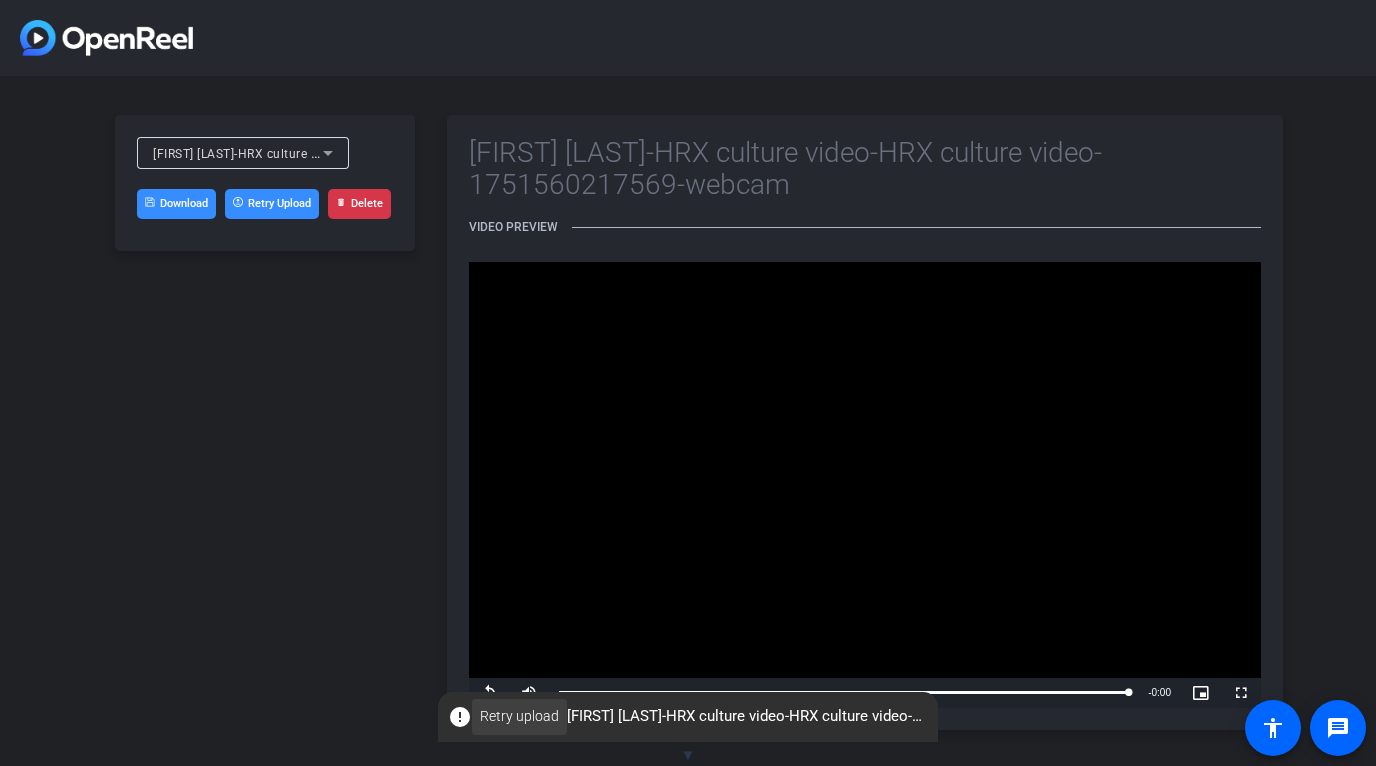 click on "Retry upload" at bounding box center (519, 716) 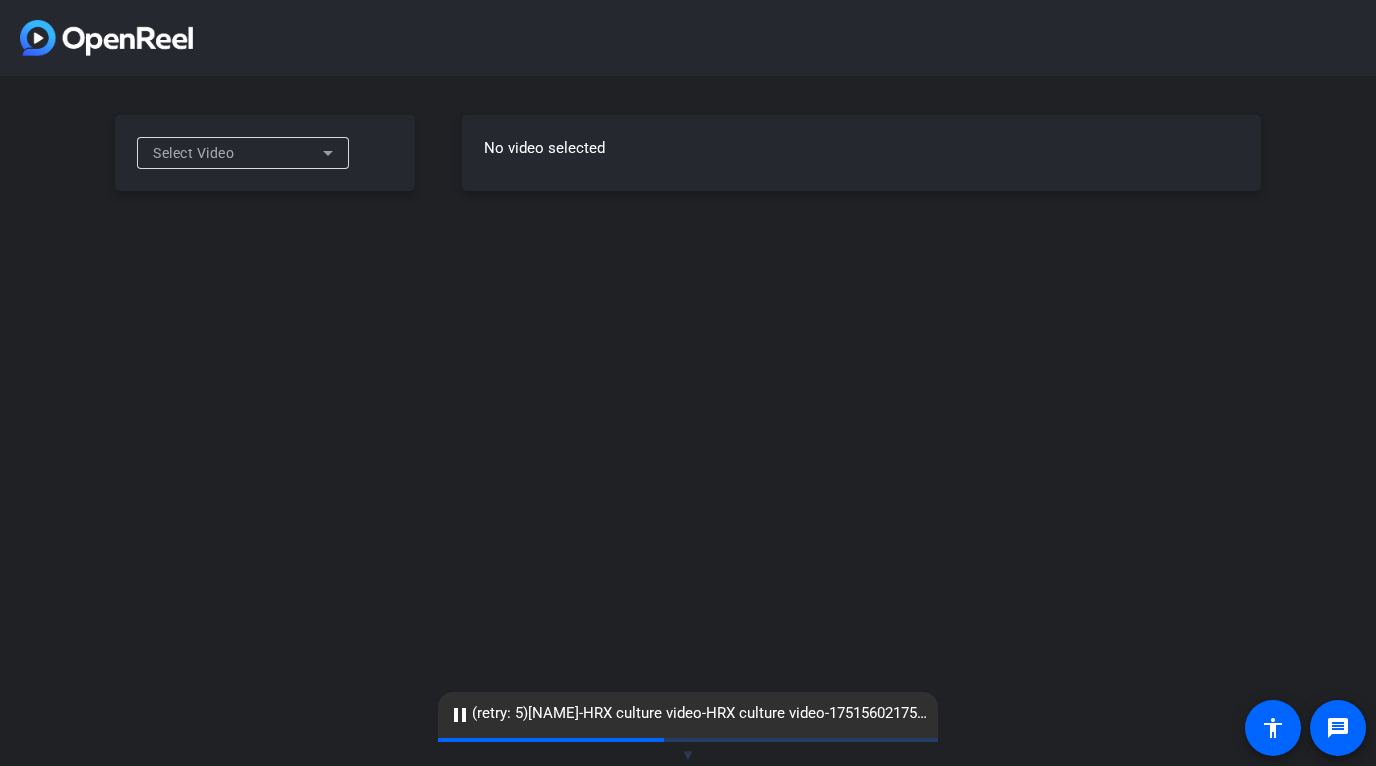 scroll, scrollTop: 0, scrollLeft: 0, axis: both 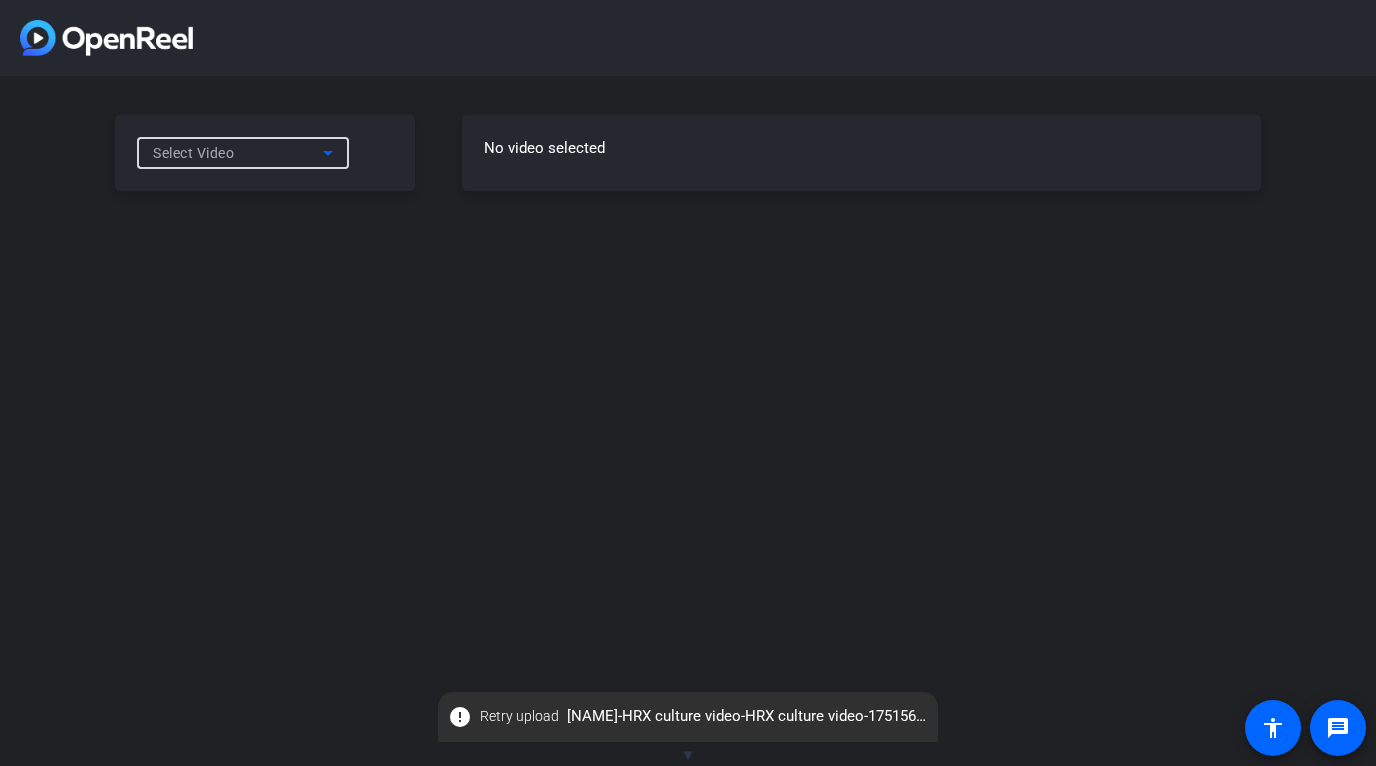 click at bounding box center (328, 153) 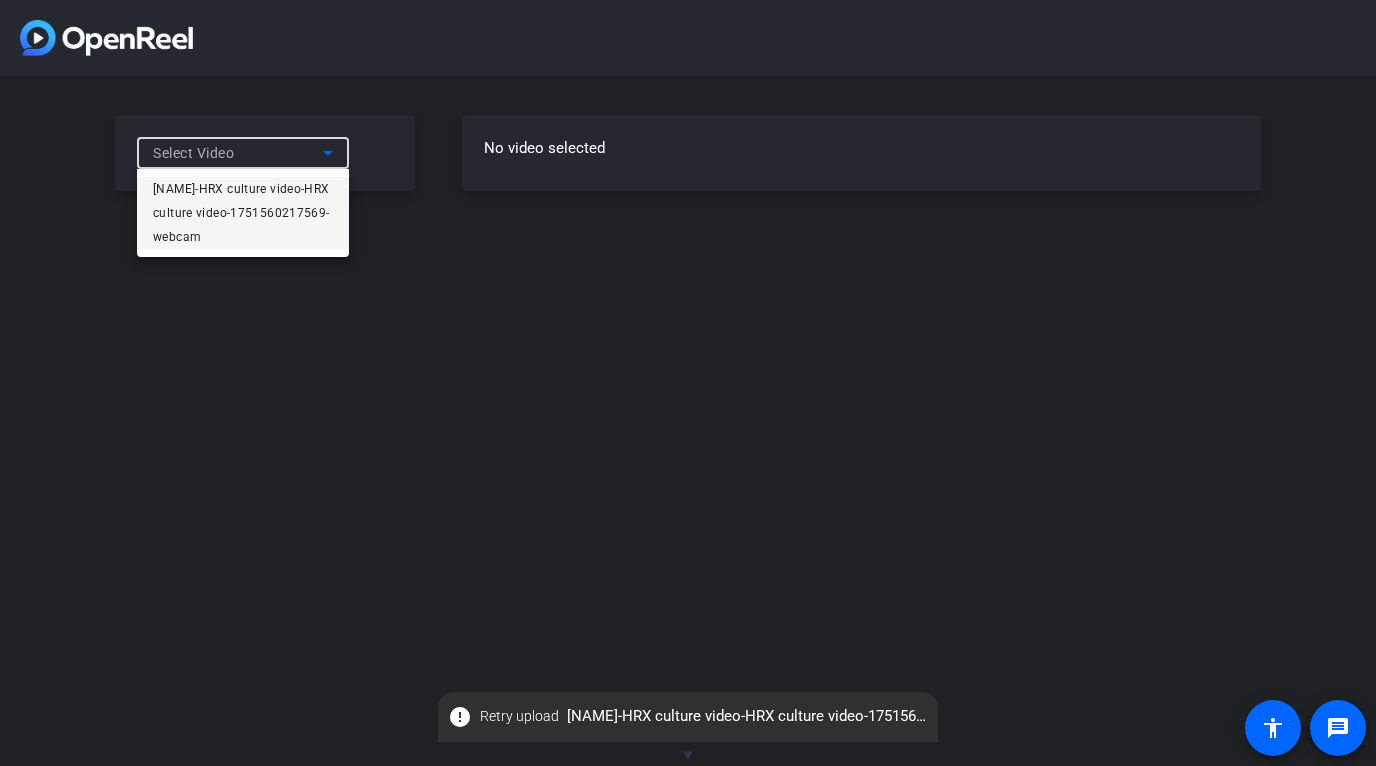 click on "[NAME]-HRX culture video-HRX culture video-[NUMBER]-webcam" at bounding box center (243, 213) 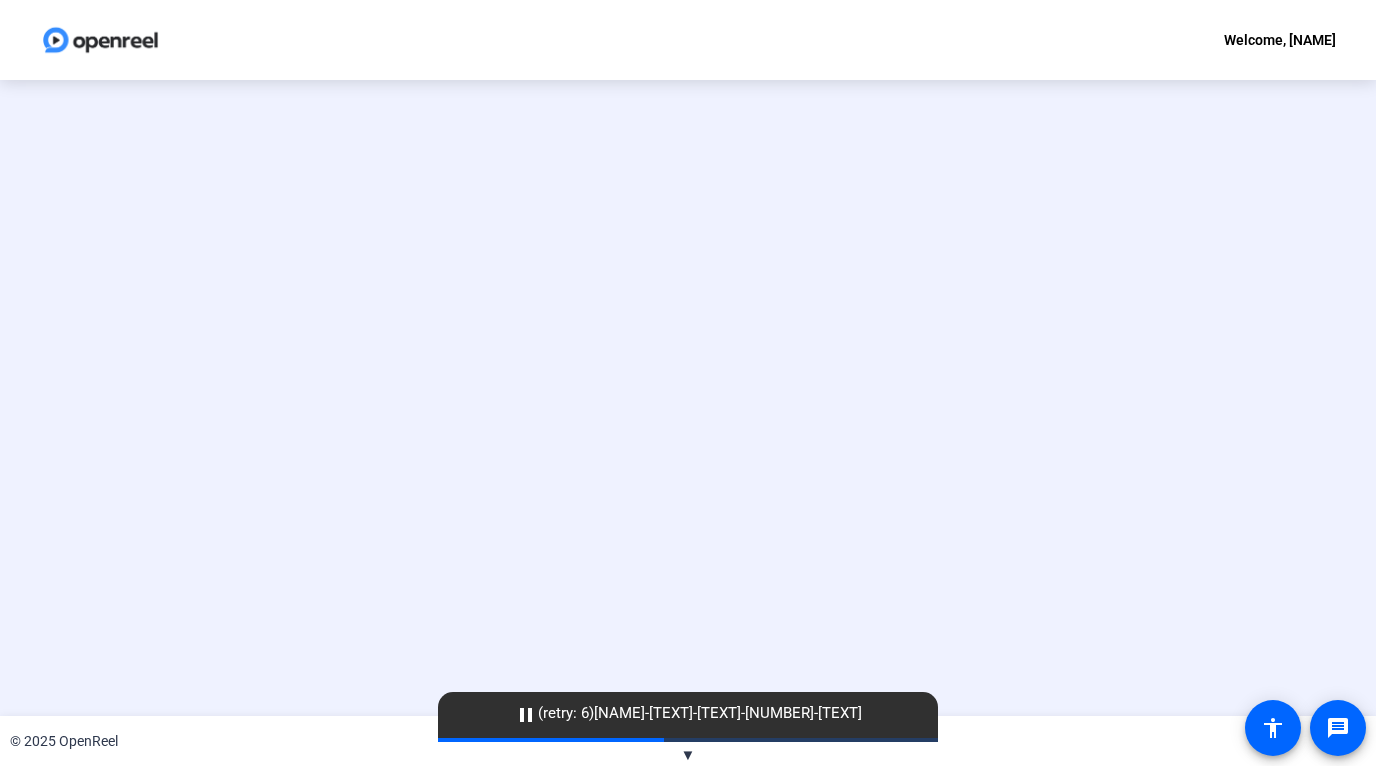 scroll, scrollTop: 0, scrollLeft: 0, axis: both 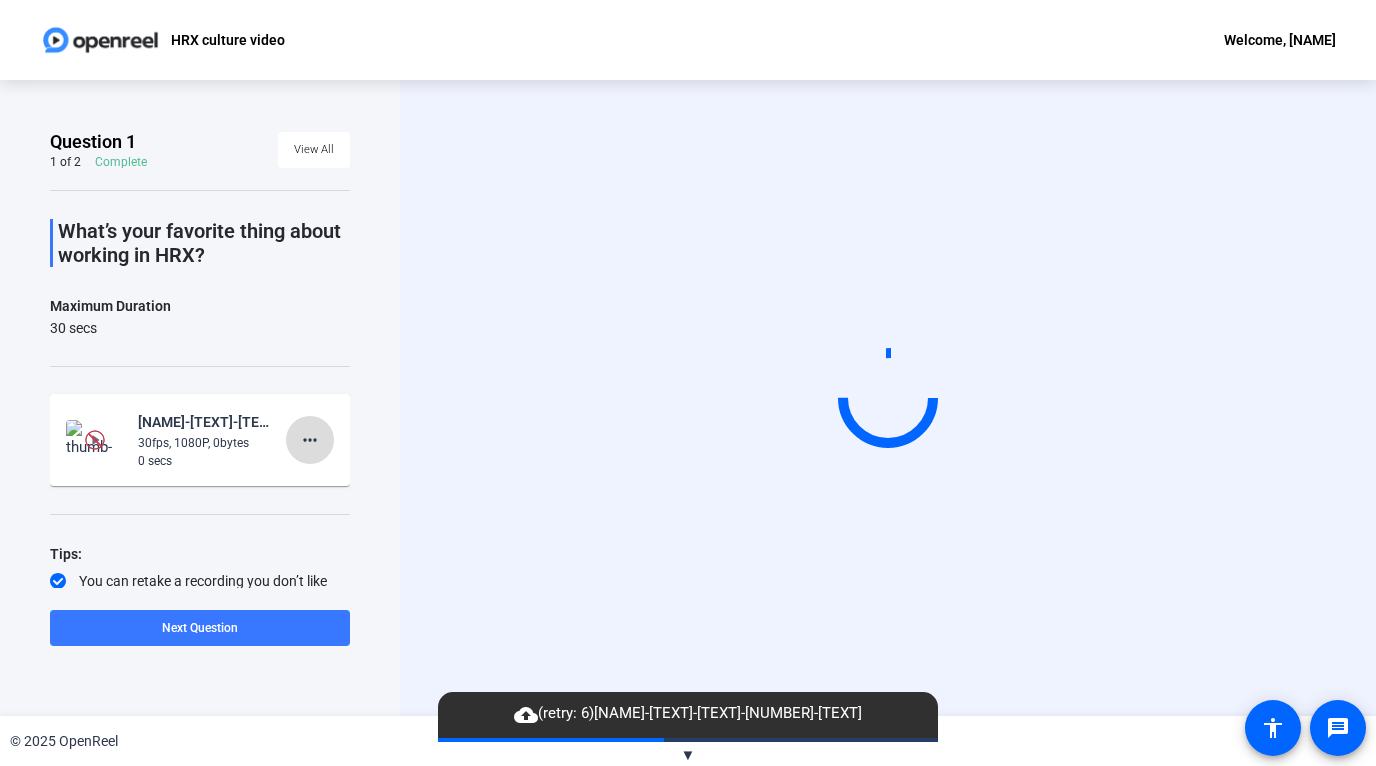 click on "more_horiz" at bounding box center (310, 440) 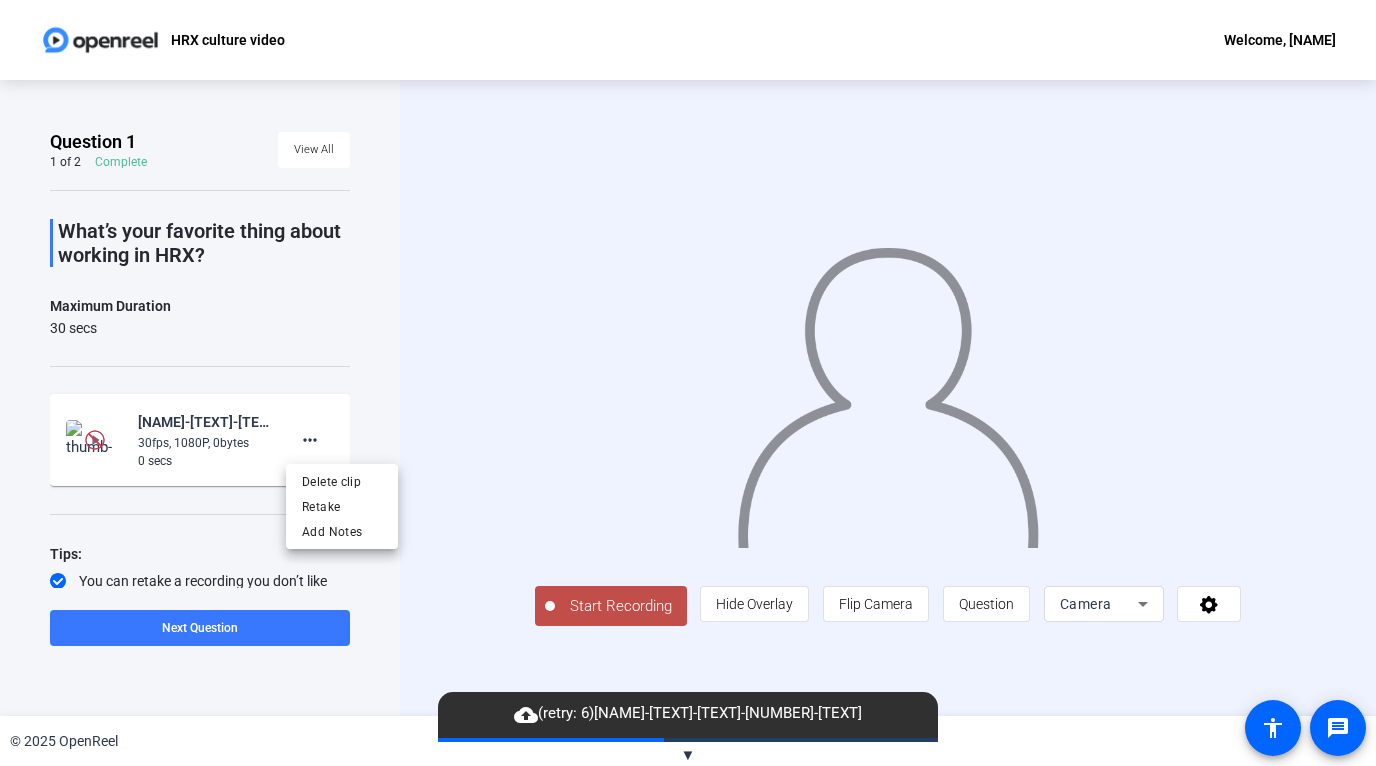 click at bounding box center (688, 383) 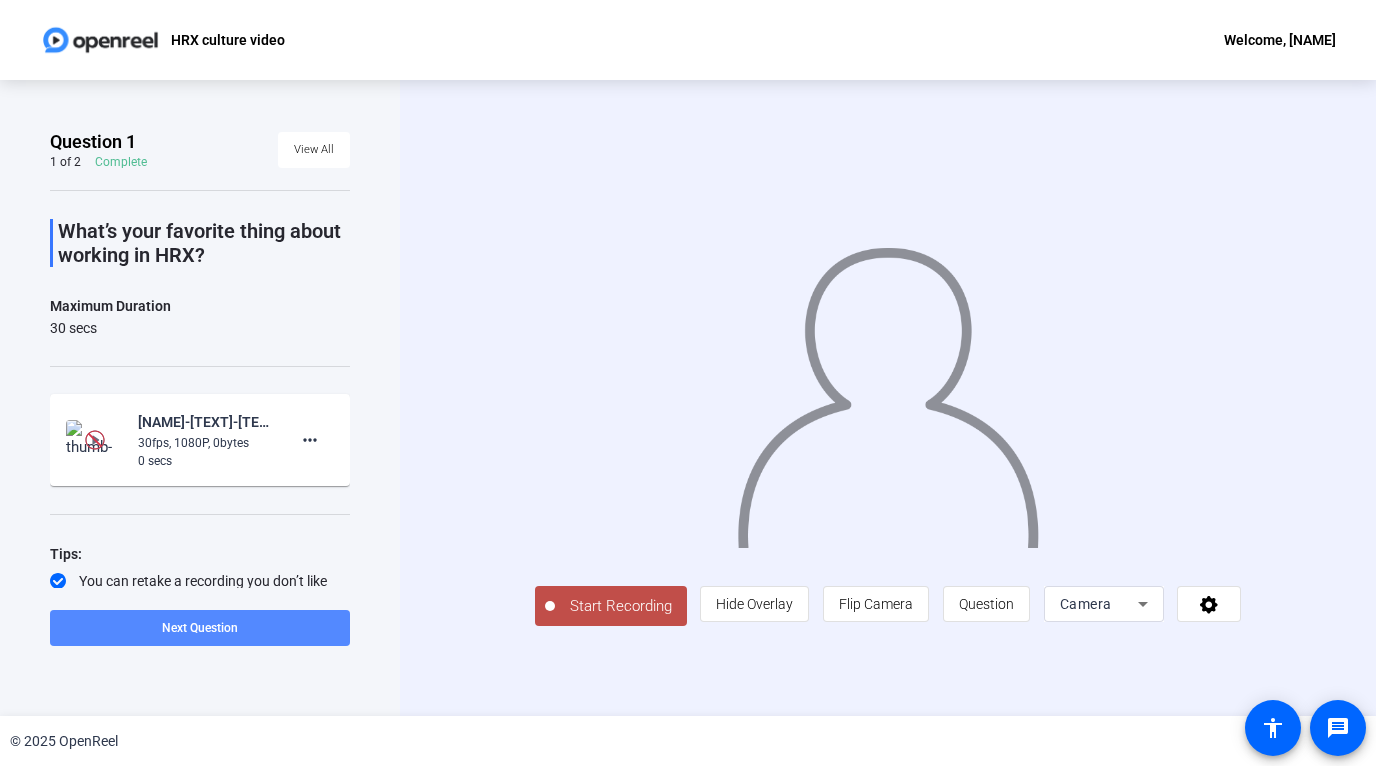 click at bounding box center (200, 628) 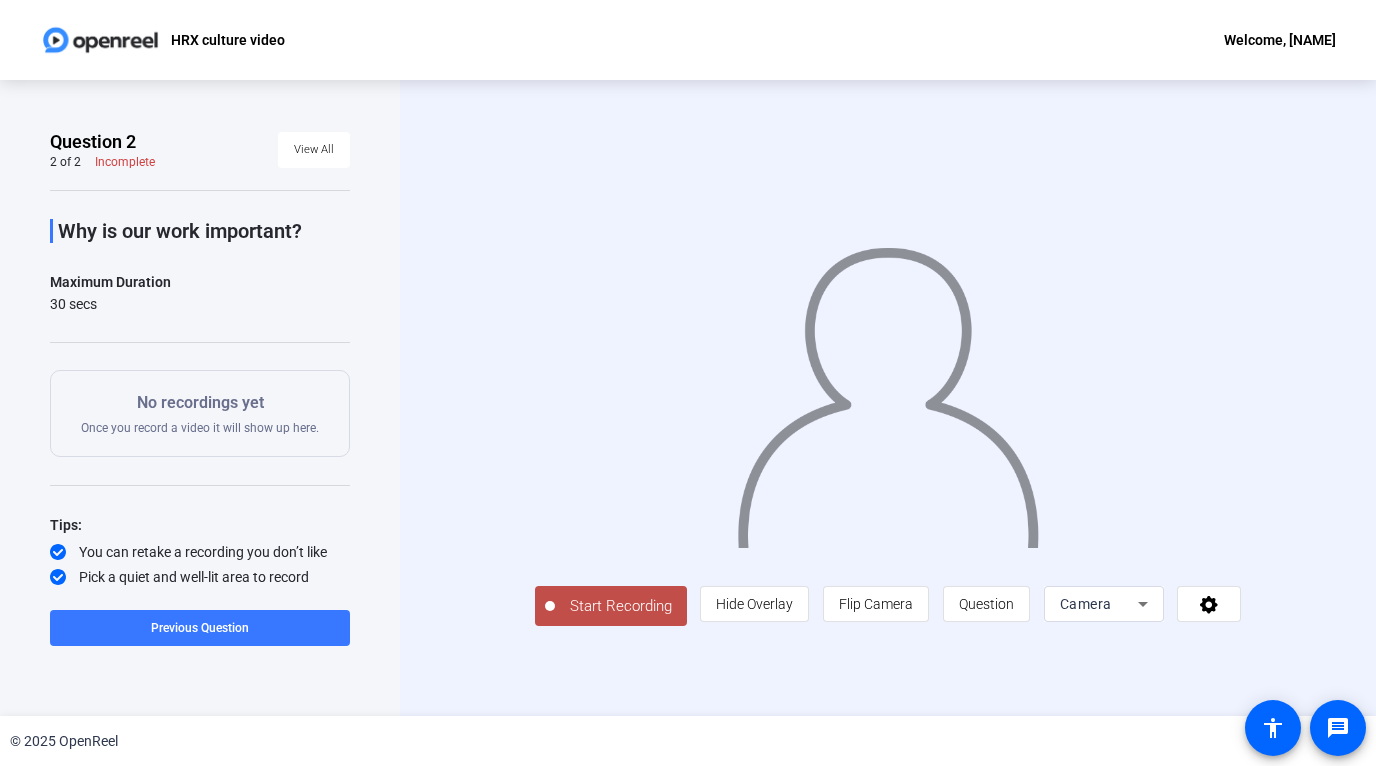 click on "Question 2 2 of 2  Incomplete  View All" at bounding box center [200, 150] 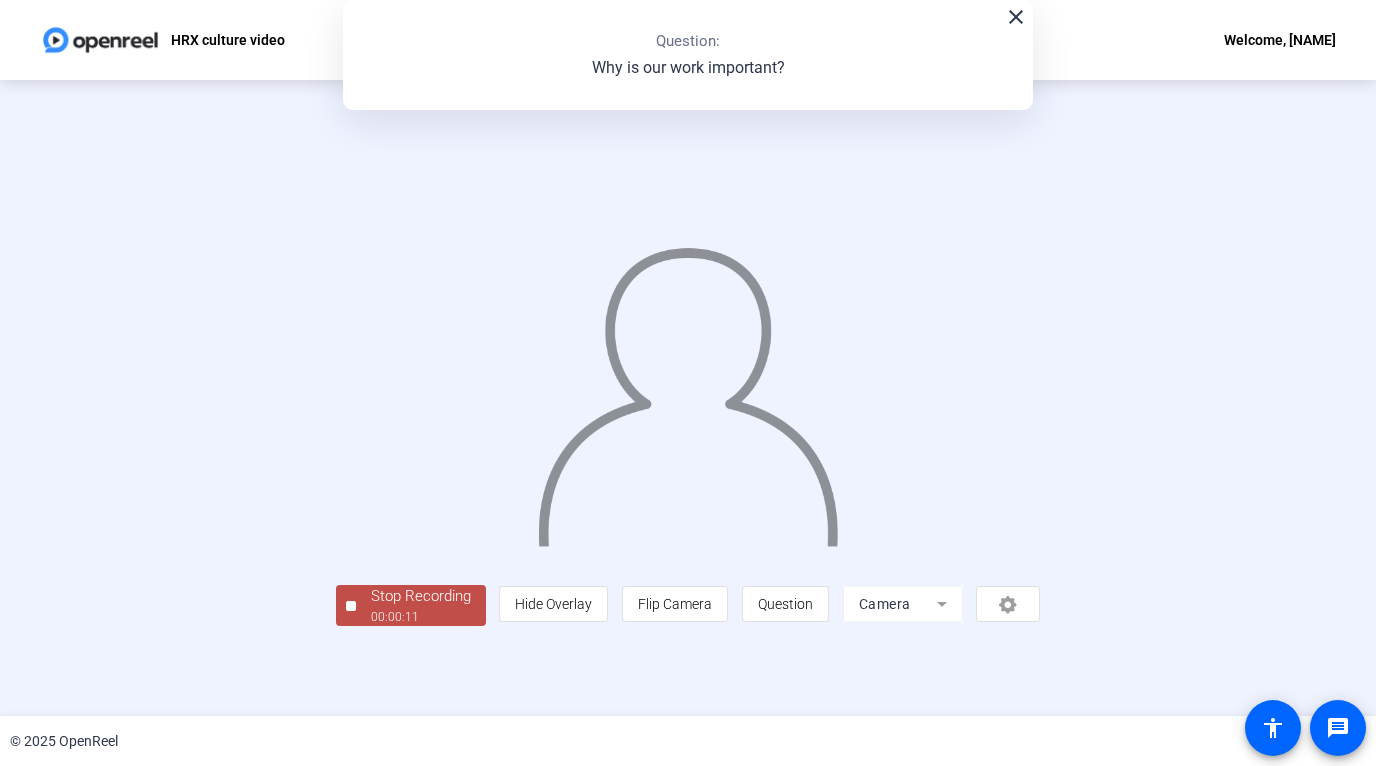 scroll, scrollTop: 42, scrollLeft: 0, axis: vertical 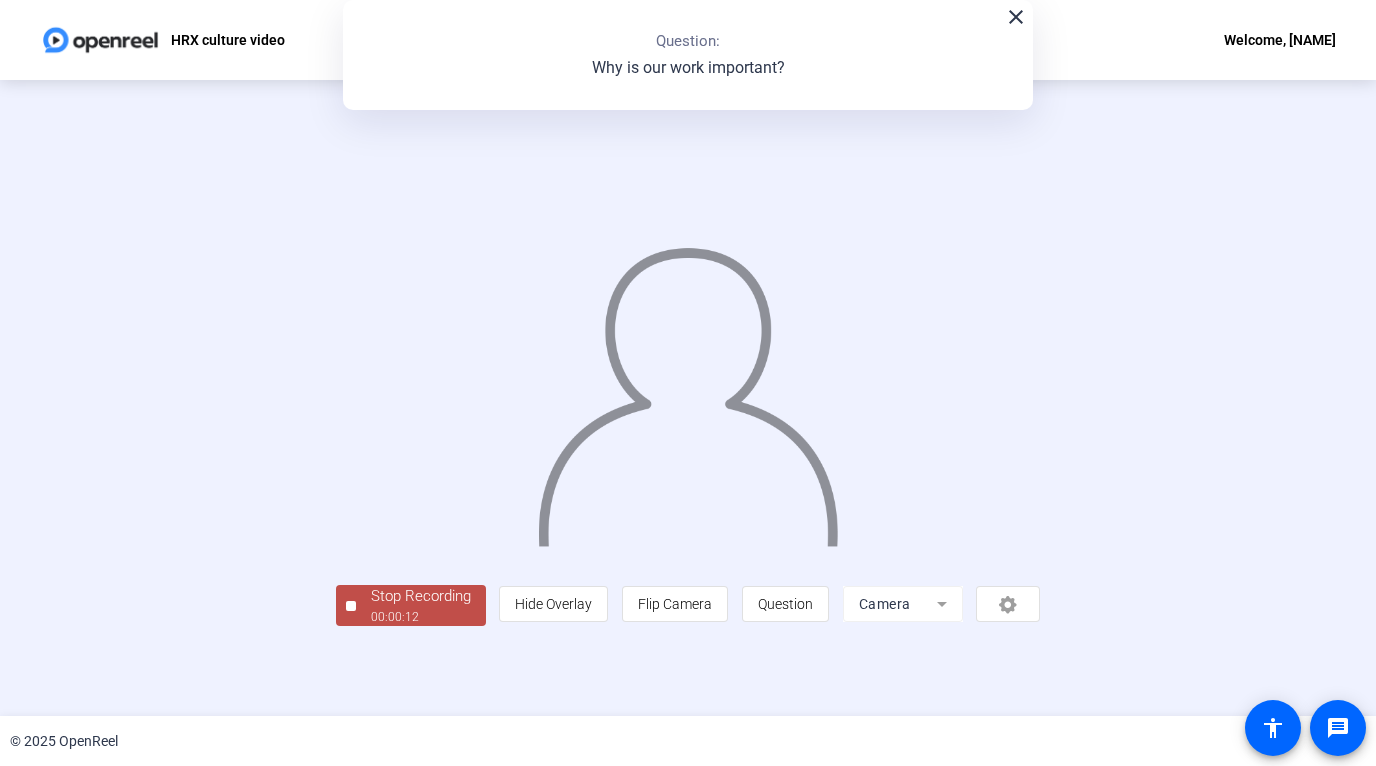 click on "Question 2 2 of 2  Complete  View All  Why is our work important?  Maximum Duration  30 secs  Tips:
You can retake a recording you don’t like
Pick a quiet and well-lit area to record
Be yourself! It doesn’t have to be perfect  Back close Question:  Why is our work important?  Stop Recording  00:00:12  person  Hide Overlay flip Flip Camera question_mark  Question Camera" at bounding box center [688, 398] 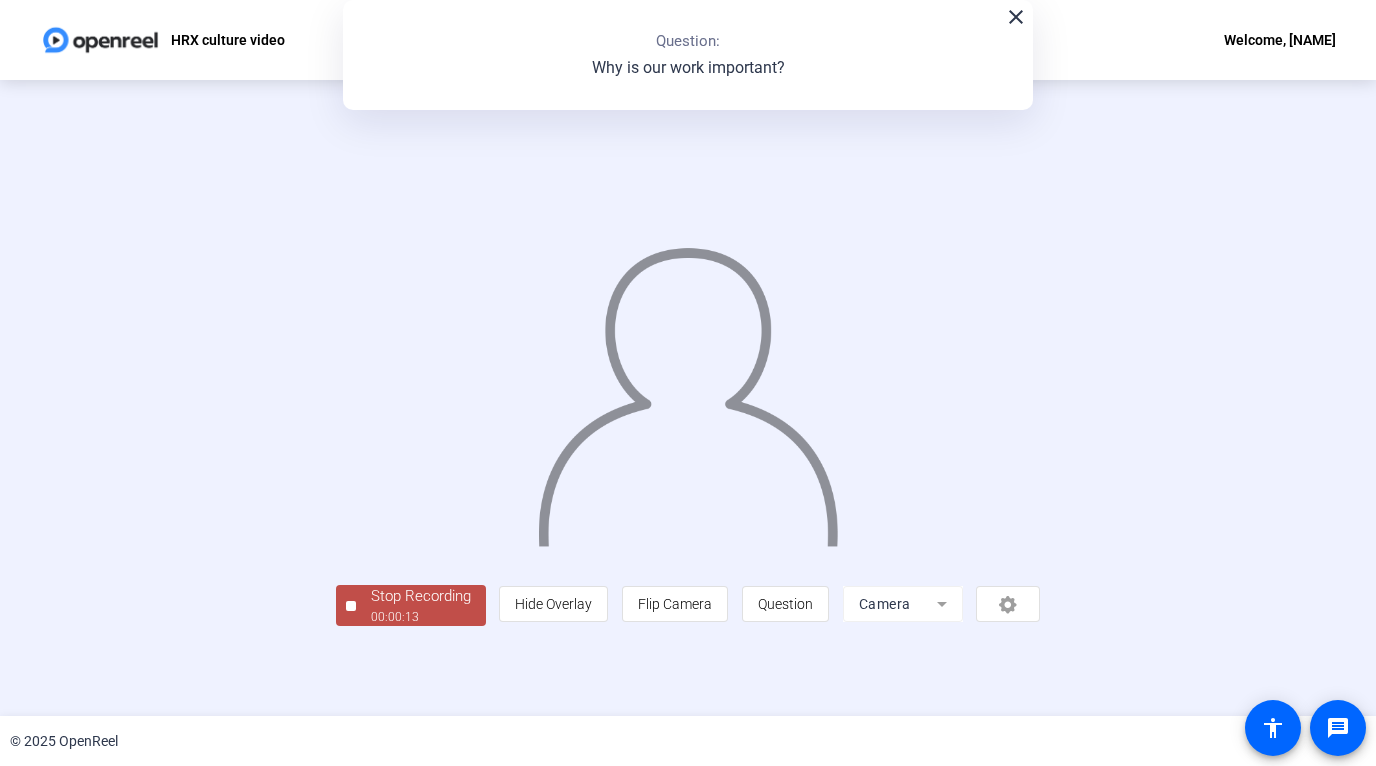 click on "Stop Recording  00:00:13  person  Hide Overlay flip Flip Camera question_mark  Question Camera" at bounding box center (688, 398) 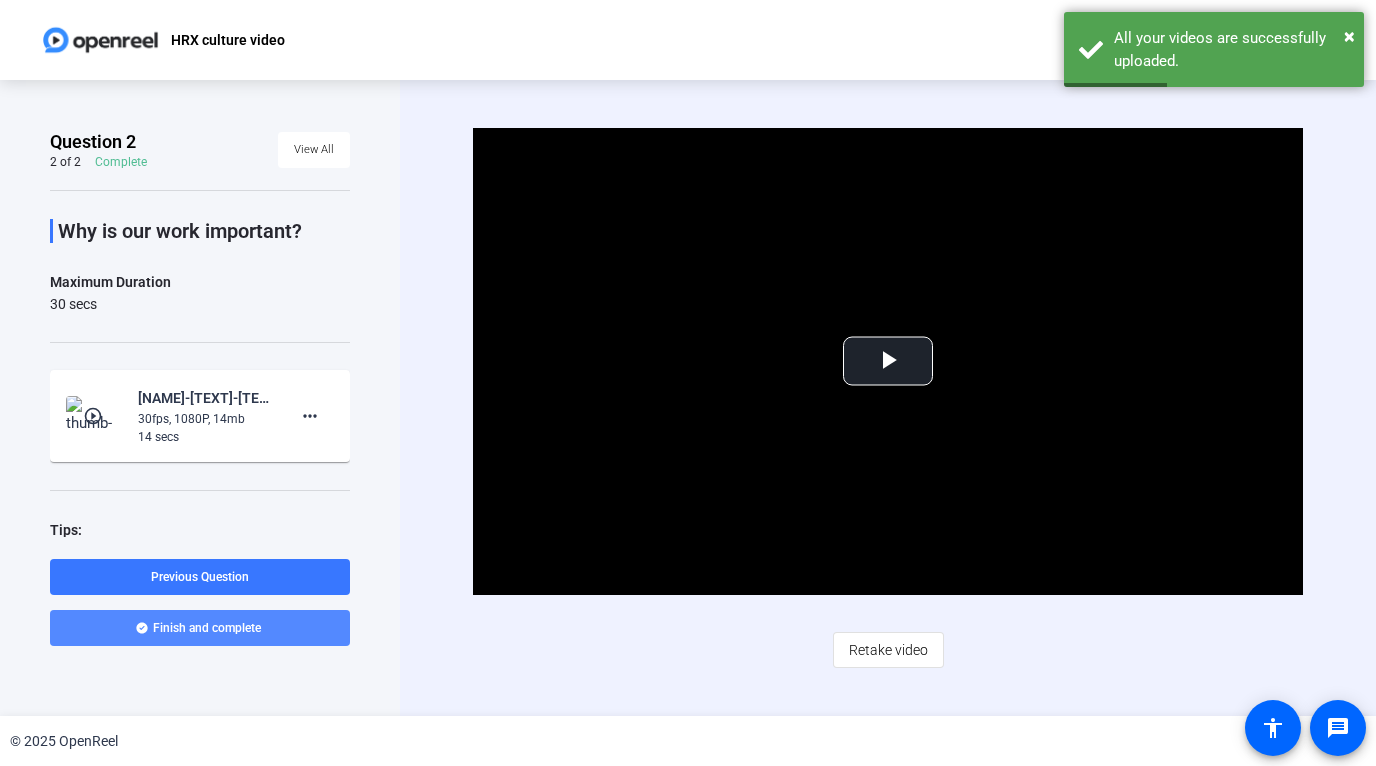 click at bounding box center (200, 628) 